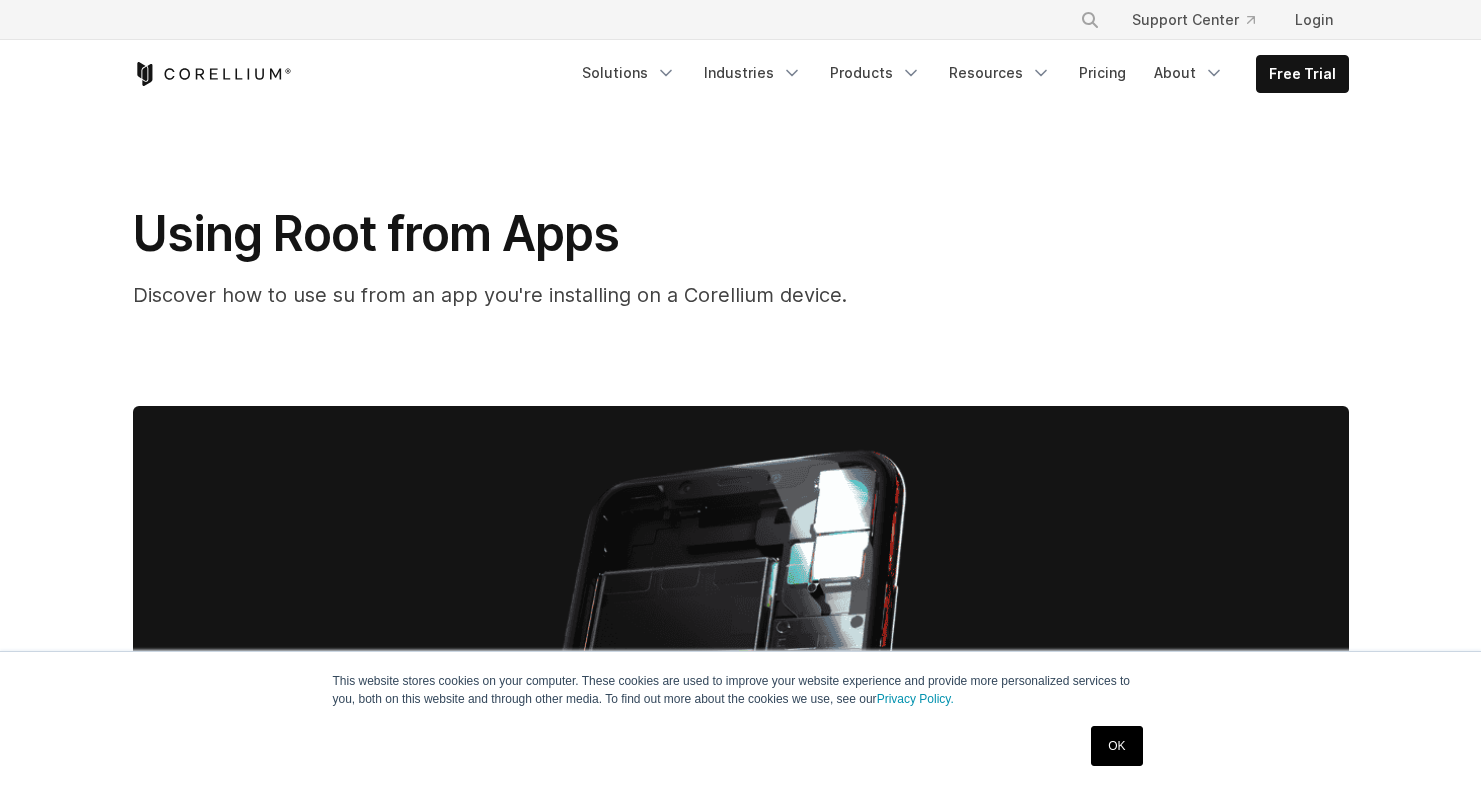 scroll, scrollTop: 0, scrollLeft: 0, axis: both 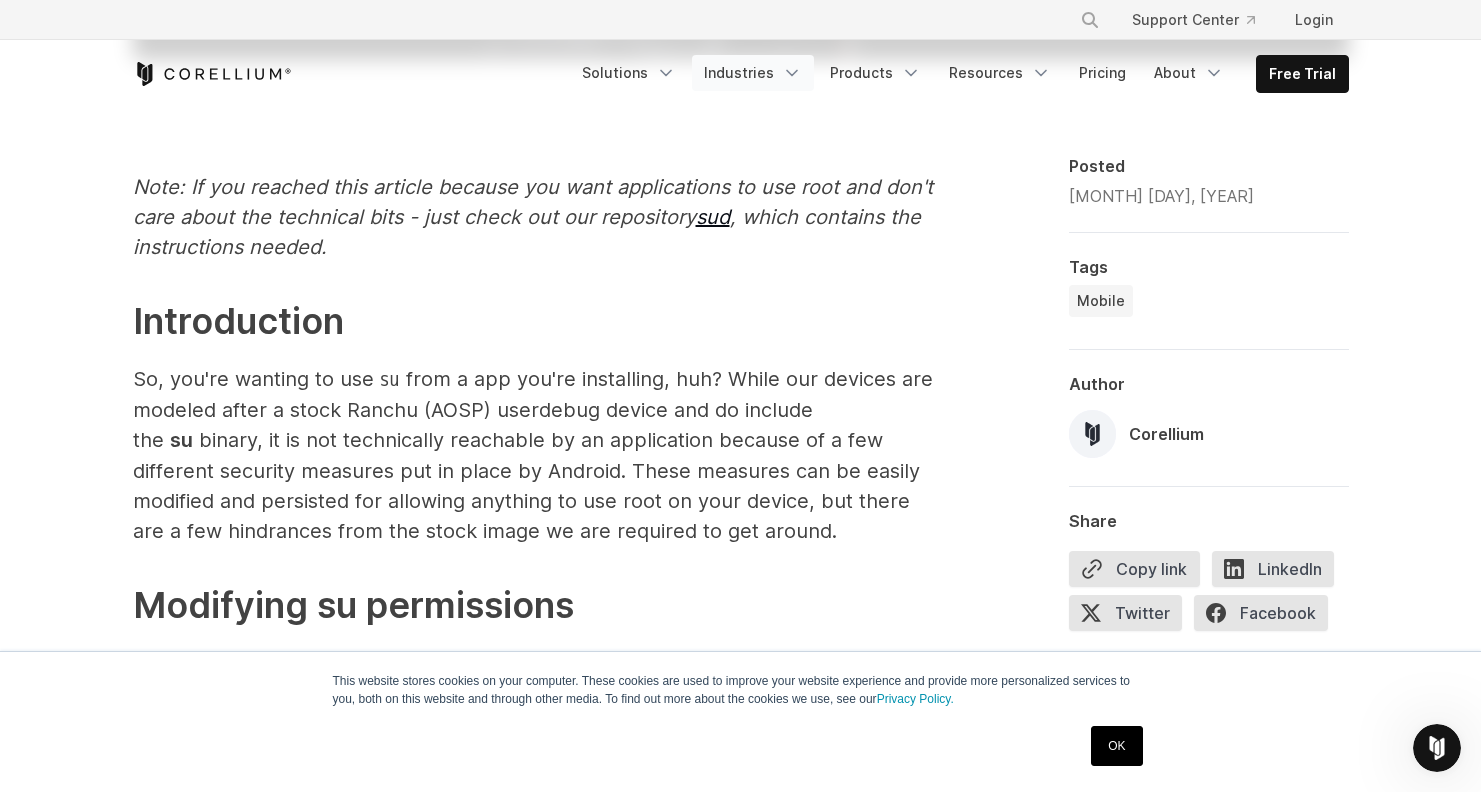 click 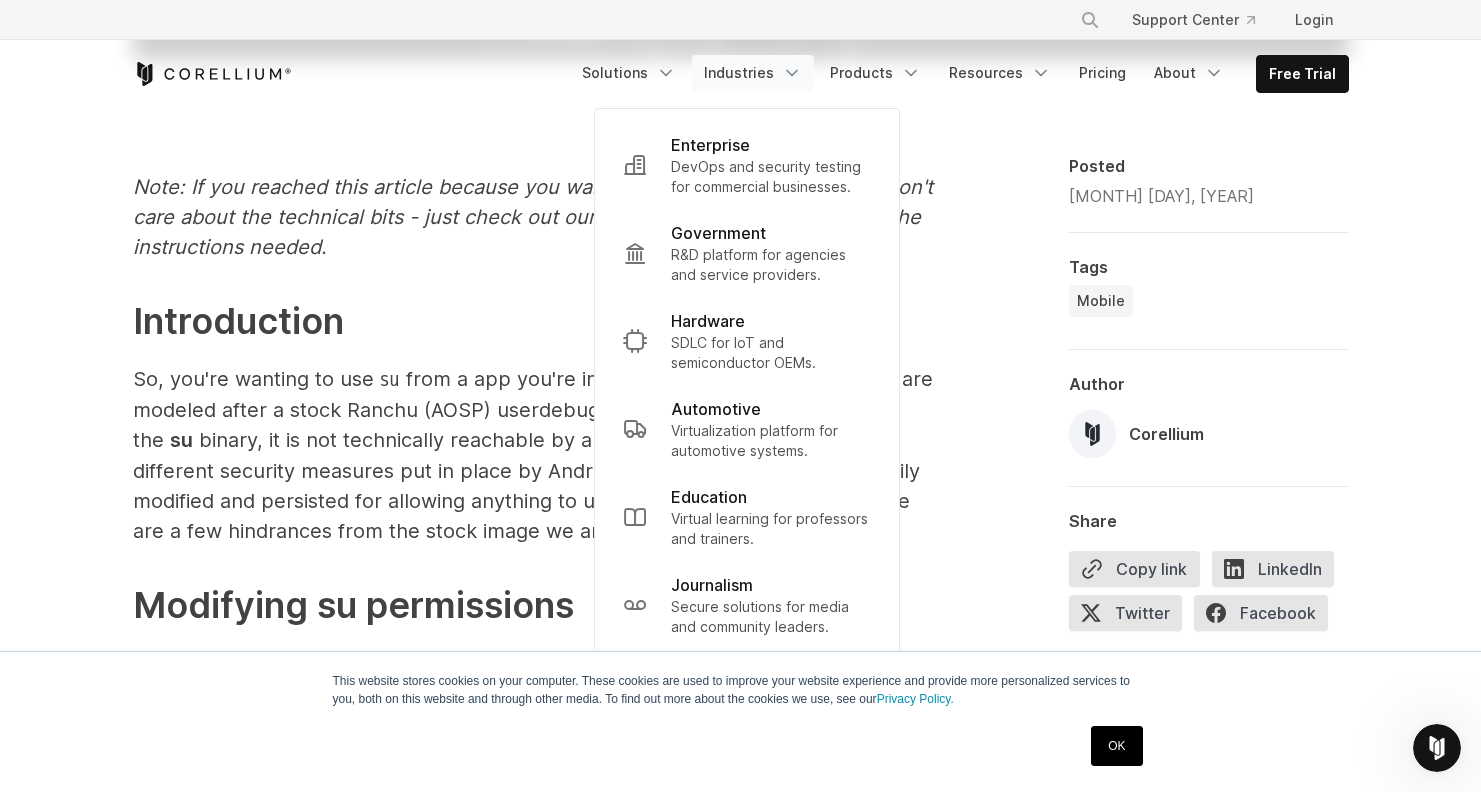 click 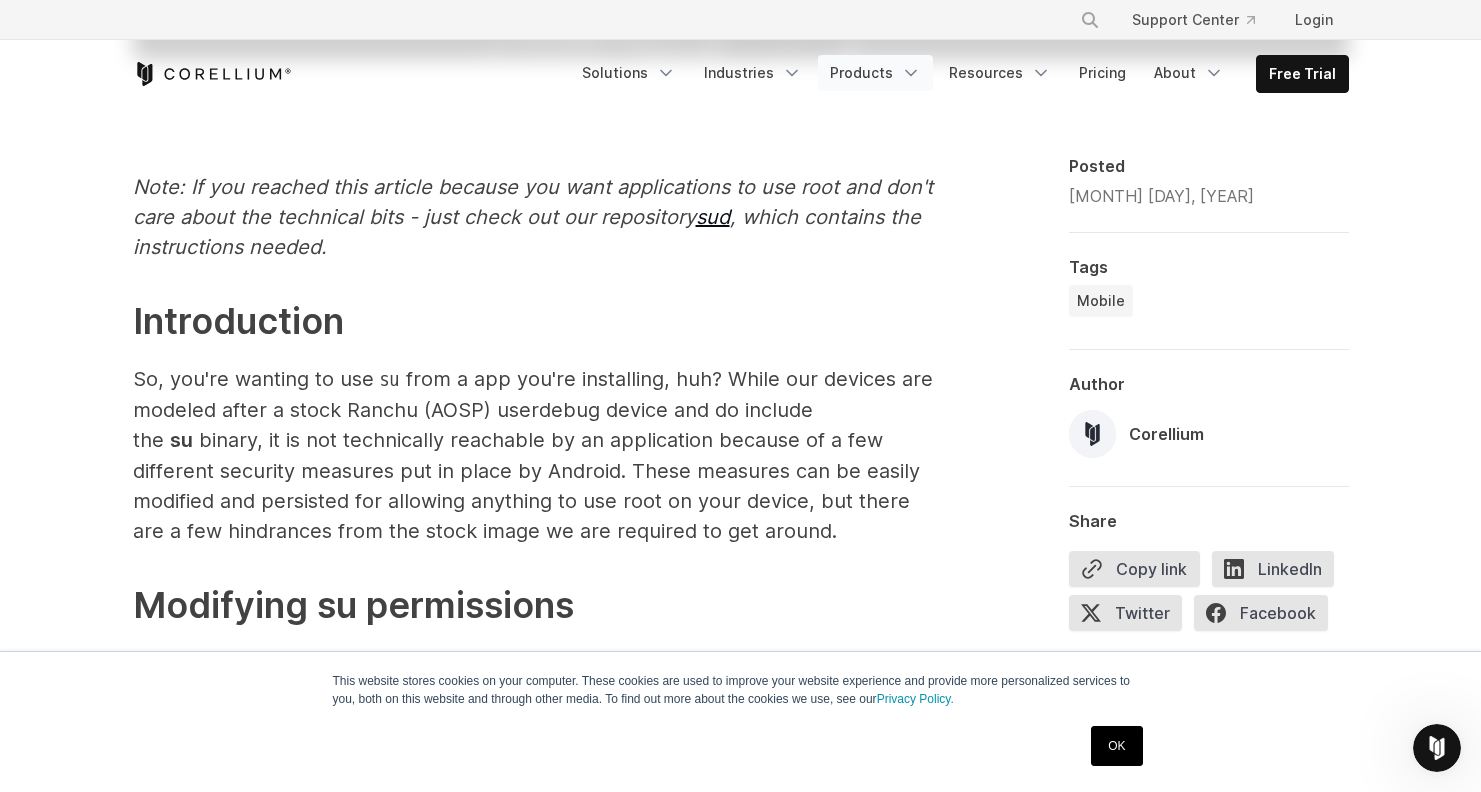 click 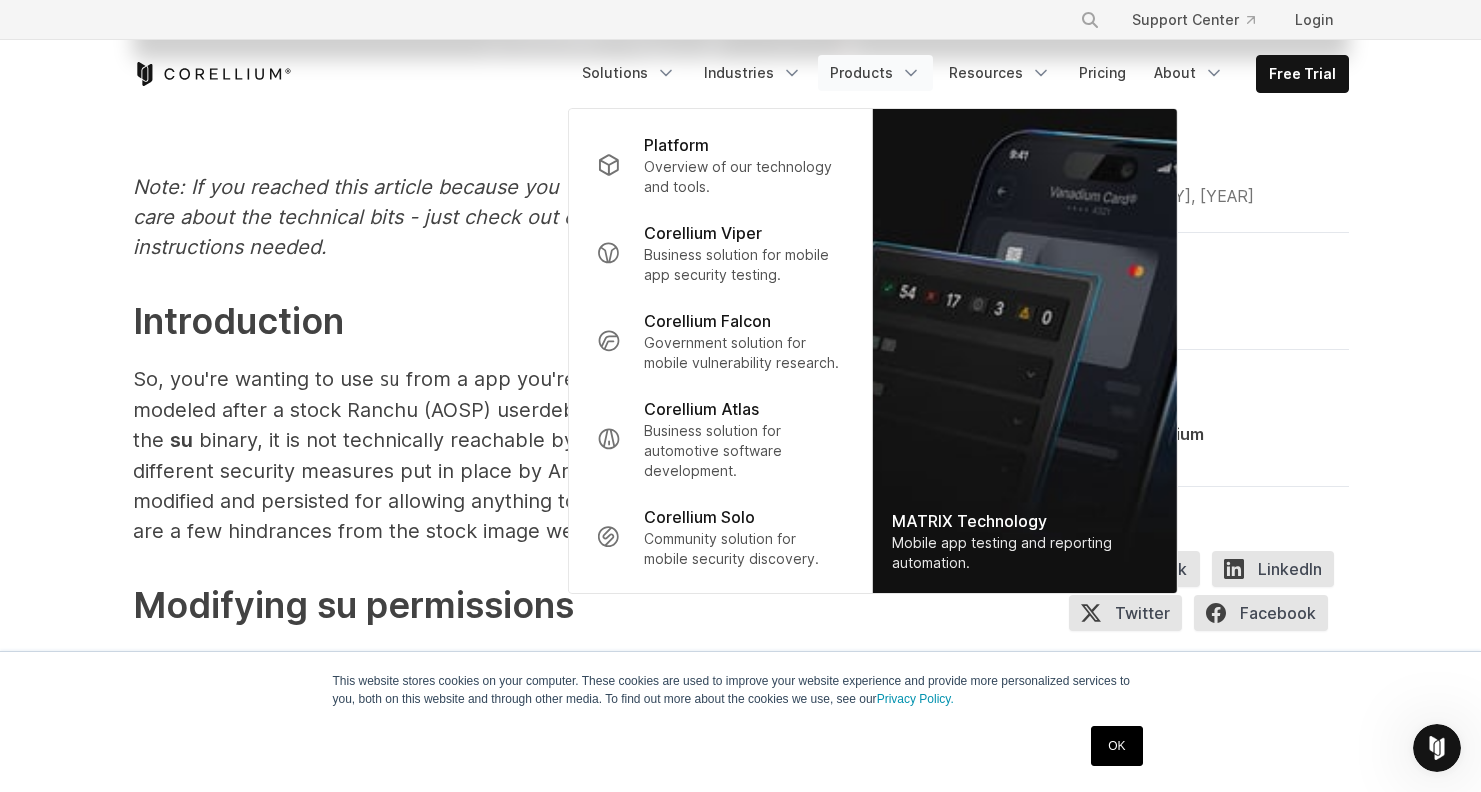 click 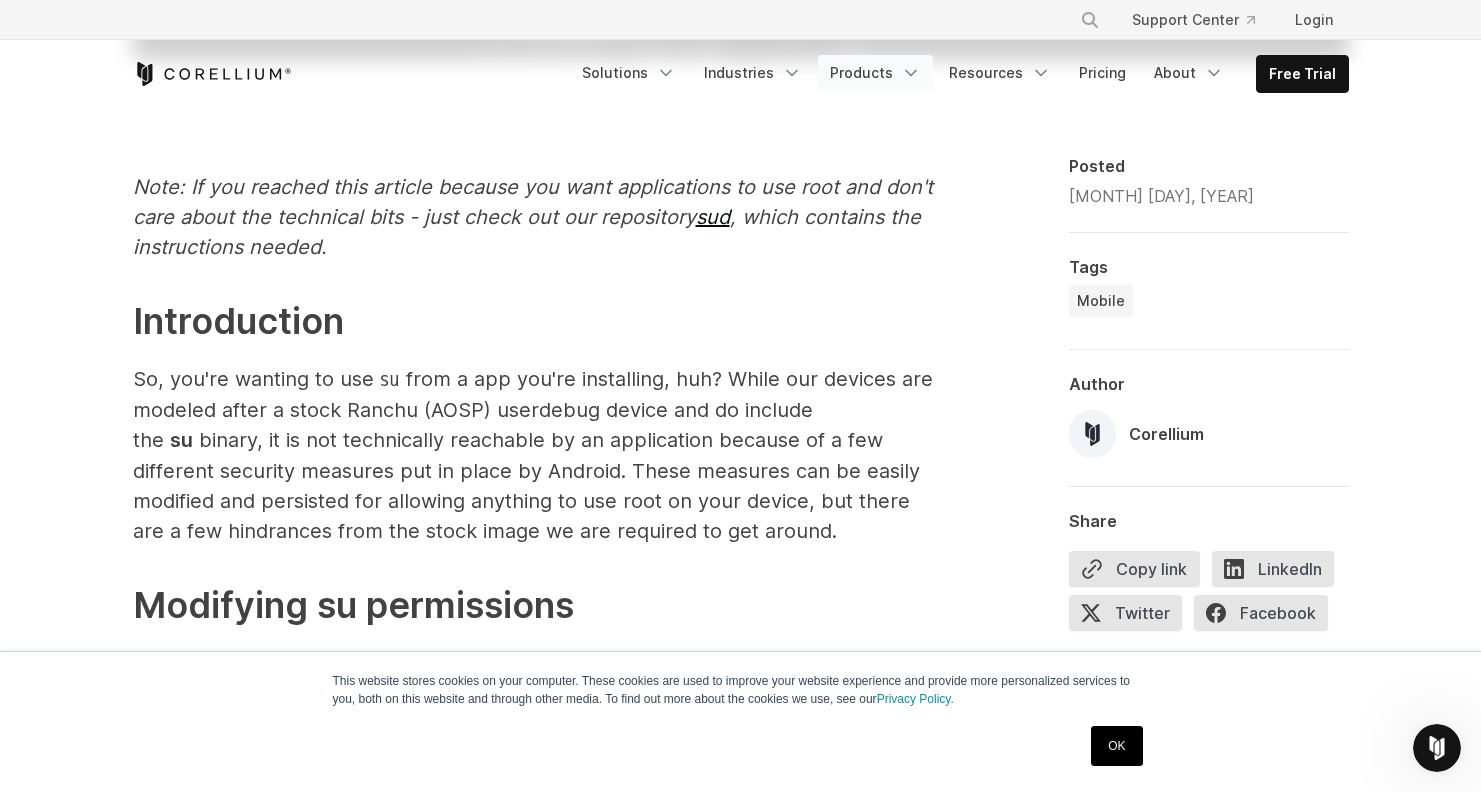 click 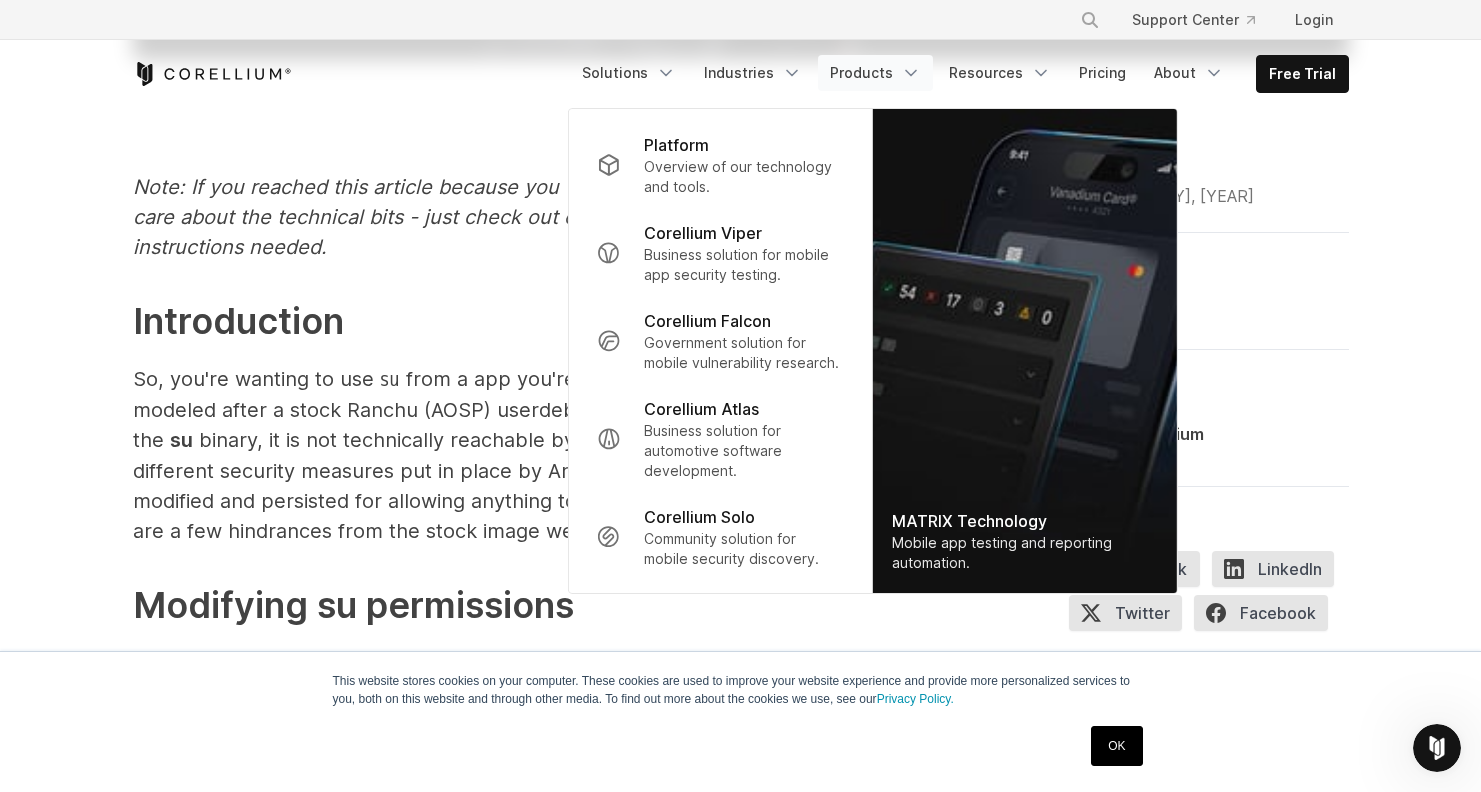 click 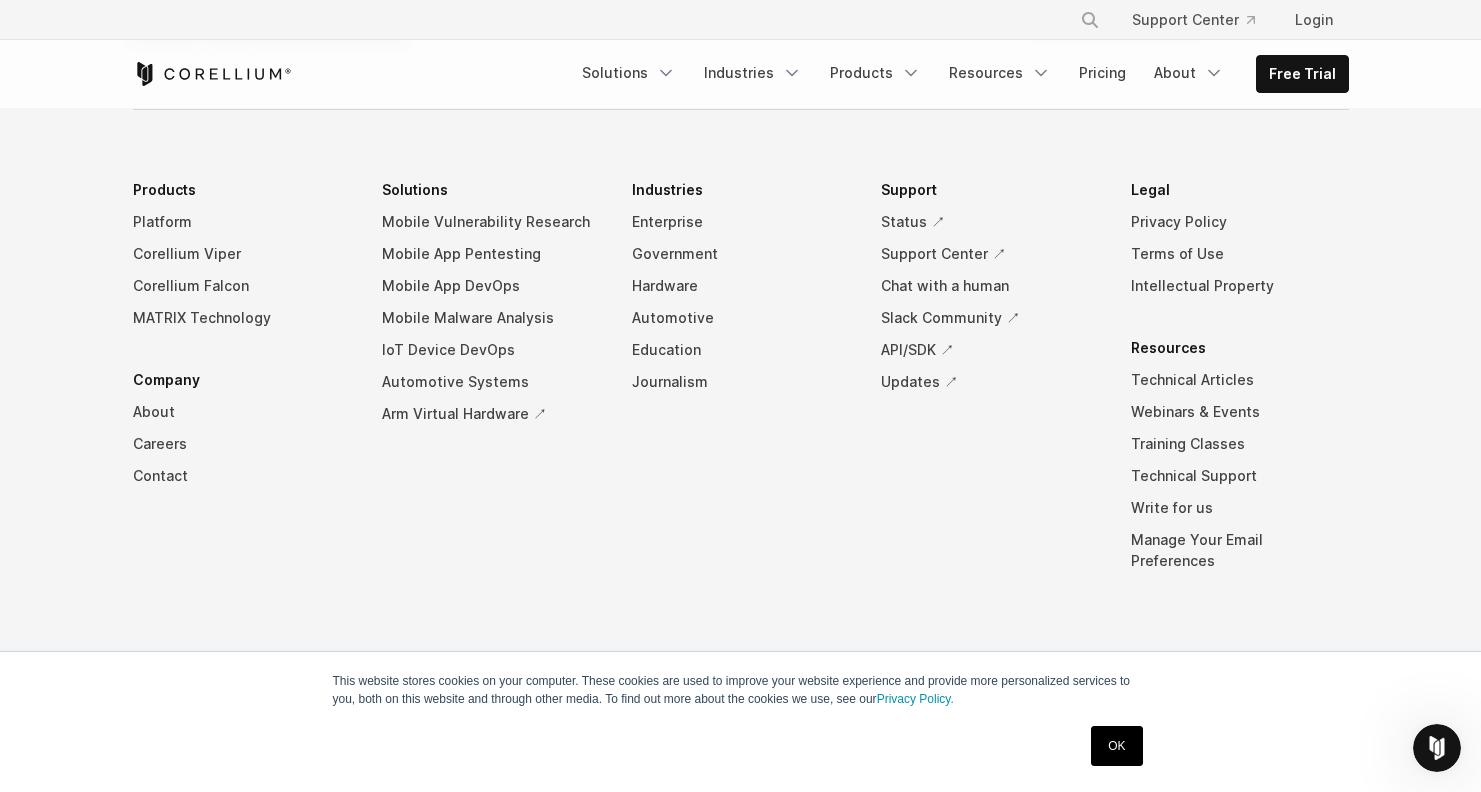 scroll, scrollTop: 8646, scrollLeft: 0, axis: vertical 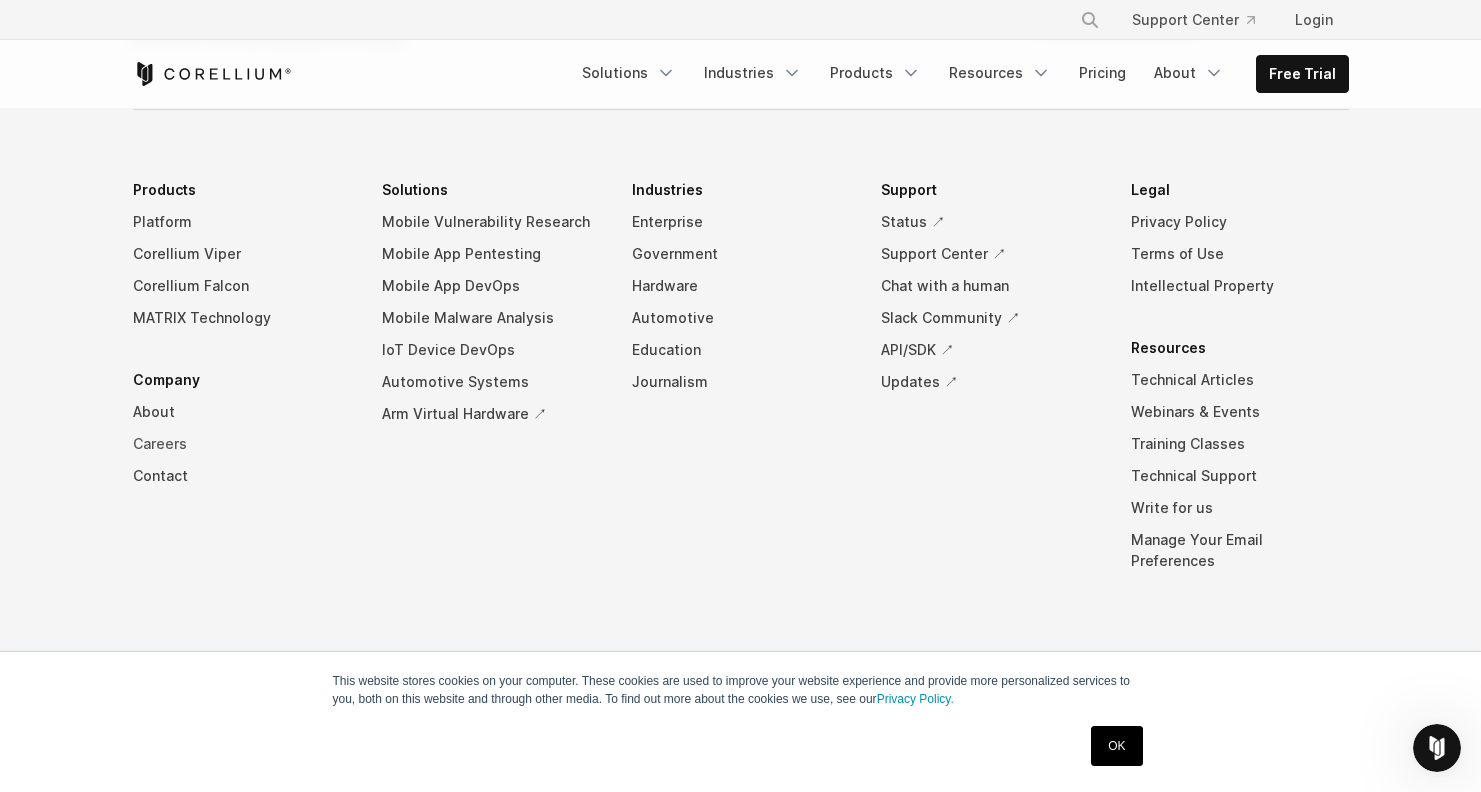 click on "Careers" at bounding box center (242, 444) 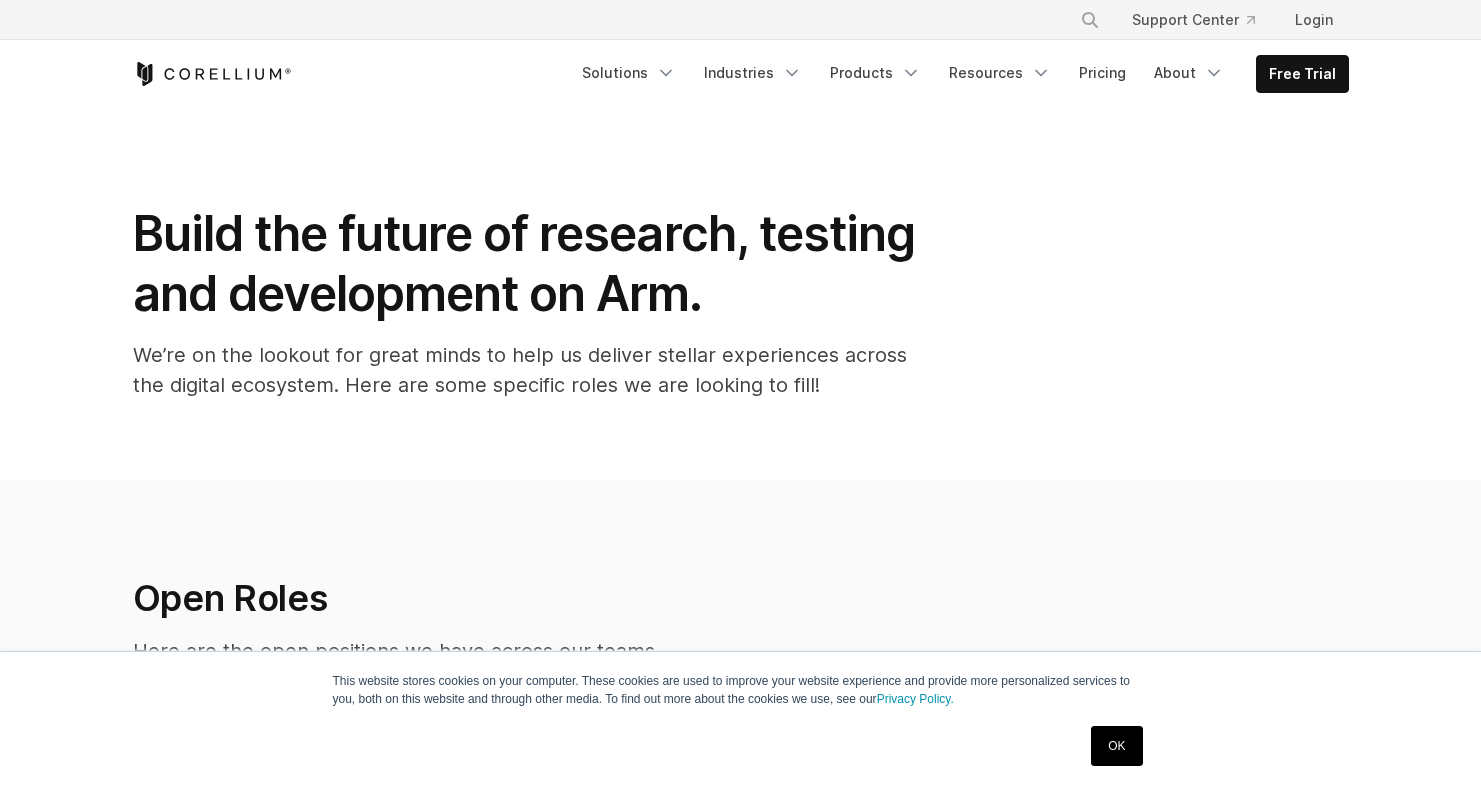 scroll, scrollTop: 0, scrollLeft: 0, axis: both 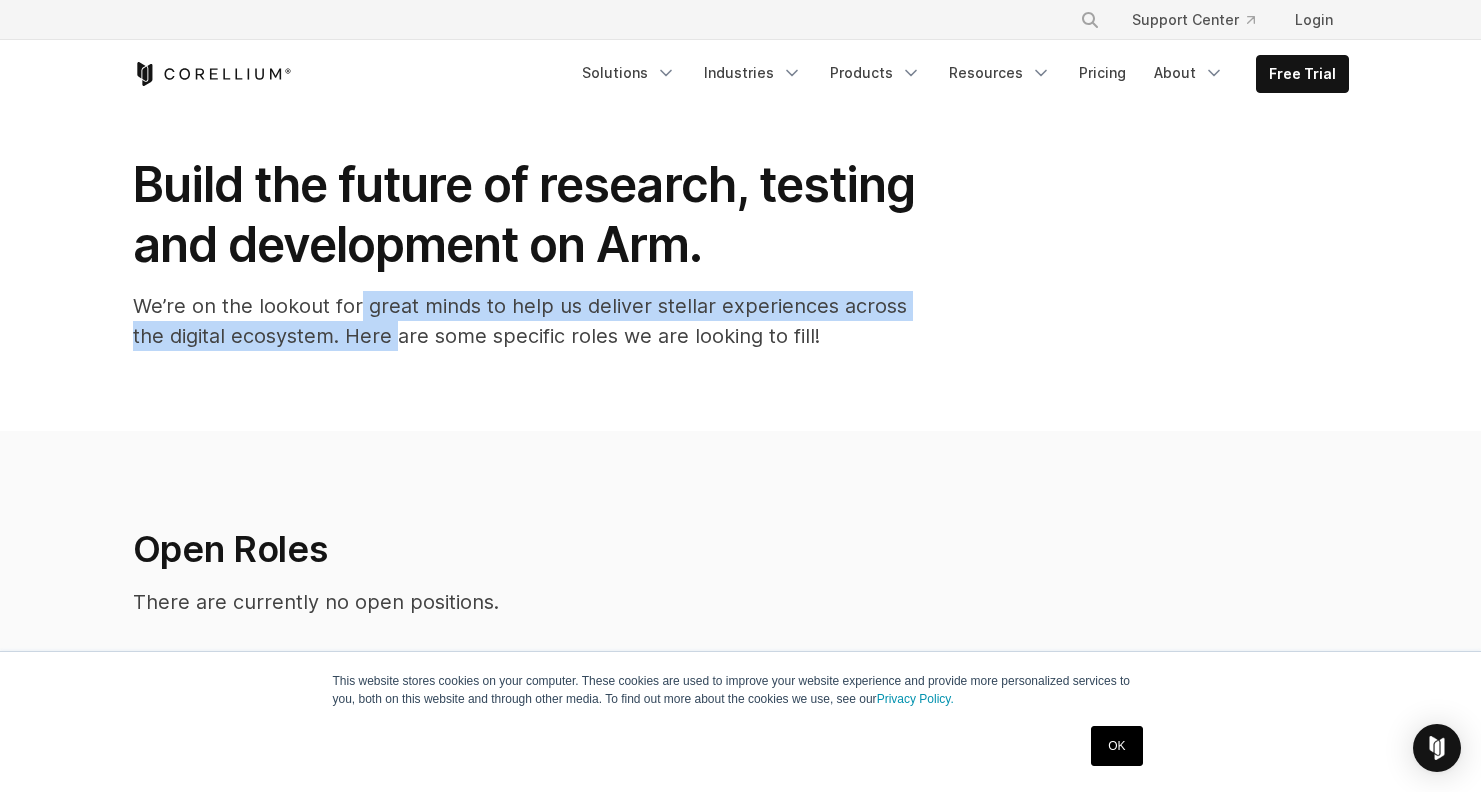 drag, startPoint x: 358, startPoint y: 305, endPoint x: 365, endPoint y: 351, distance: 46.52956 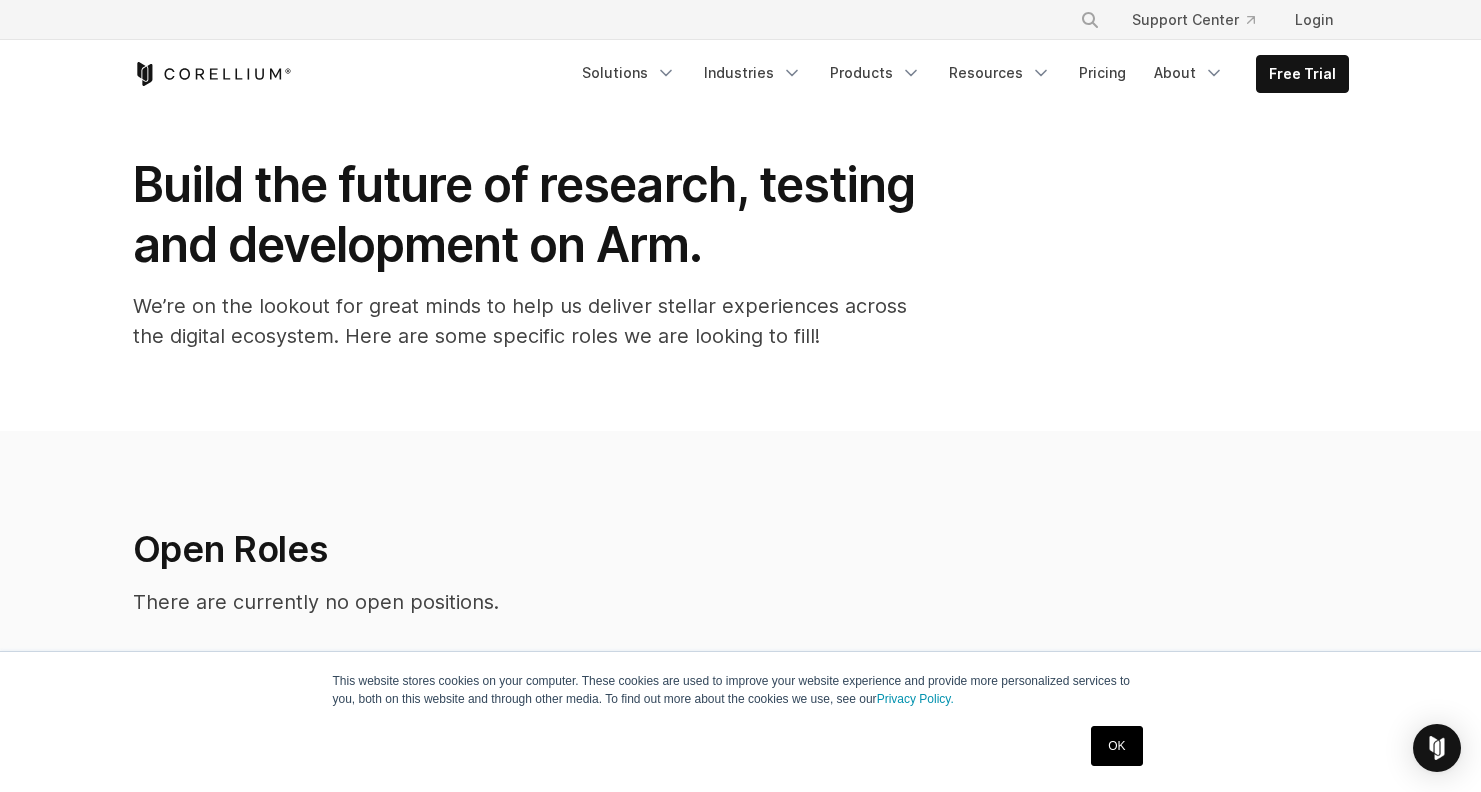 click on "Build the future of research, testing and development on Arm.
We’re on the lookout for great minds to help us deliver stellar experiences across the digital ecosystem. Here are some specific roles we are looking to fill!" at bounding box center (533, 261) 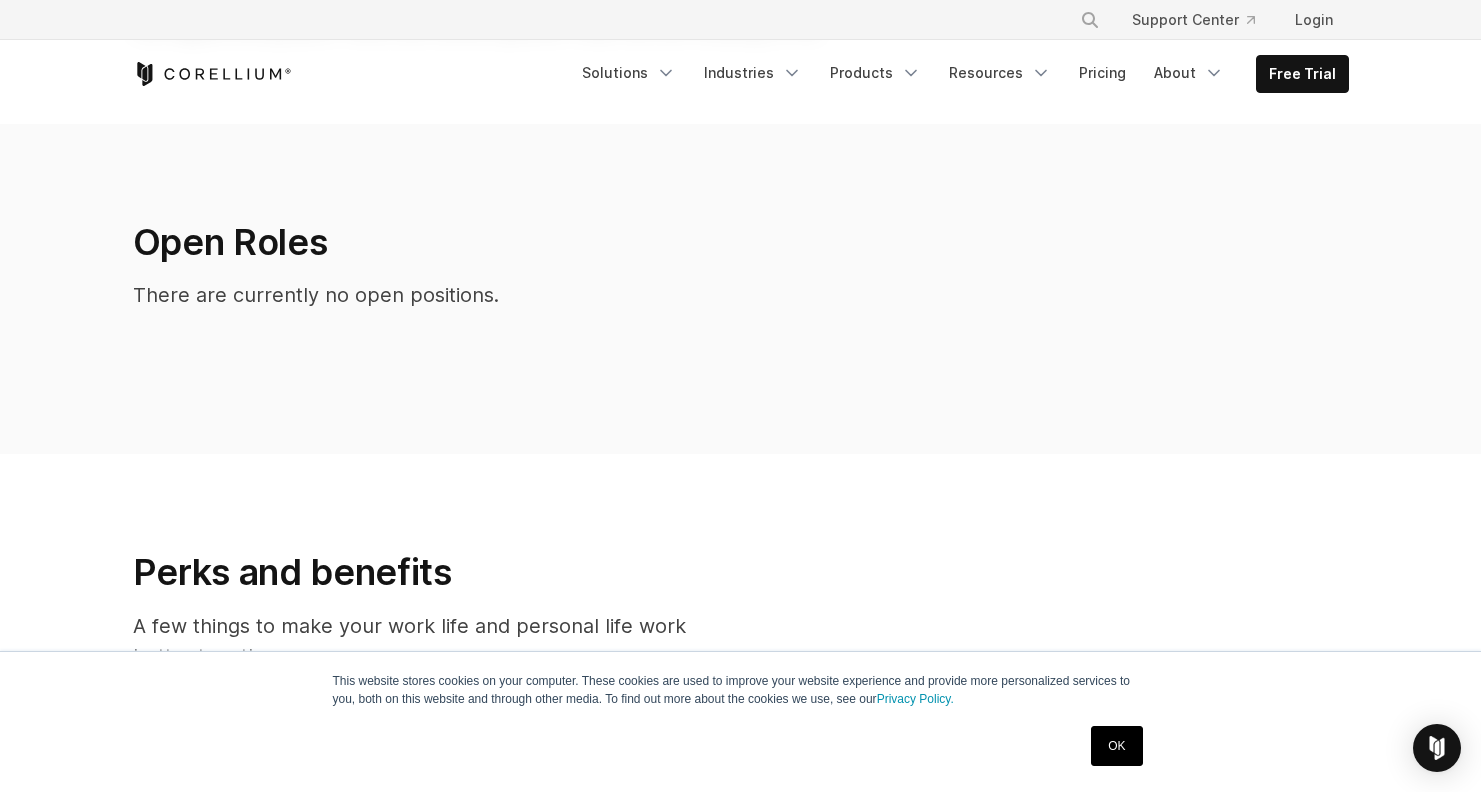 scroll, scrollTop: 357, scrollLeft: 0, axis: vertical 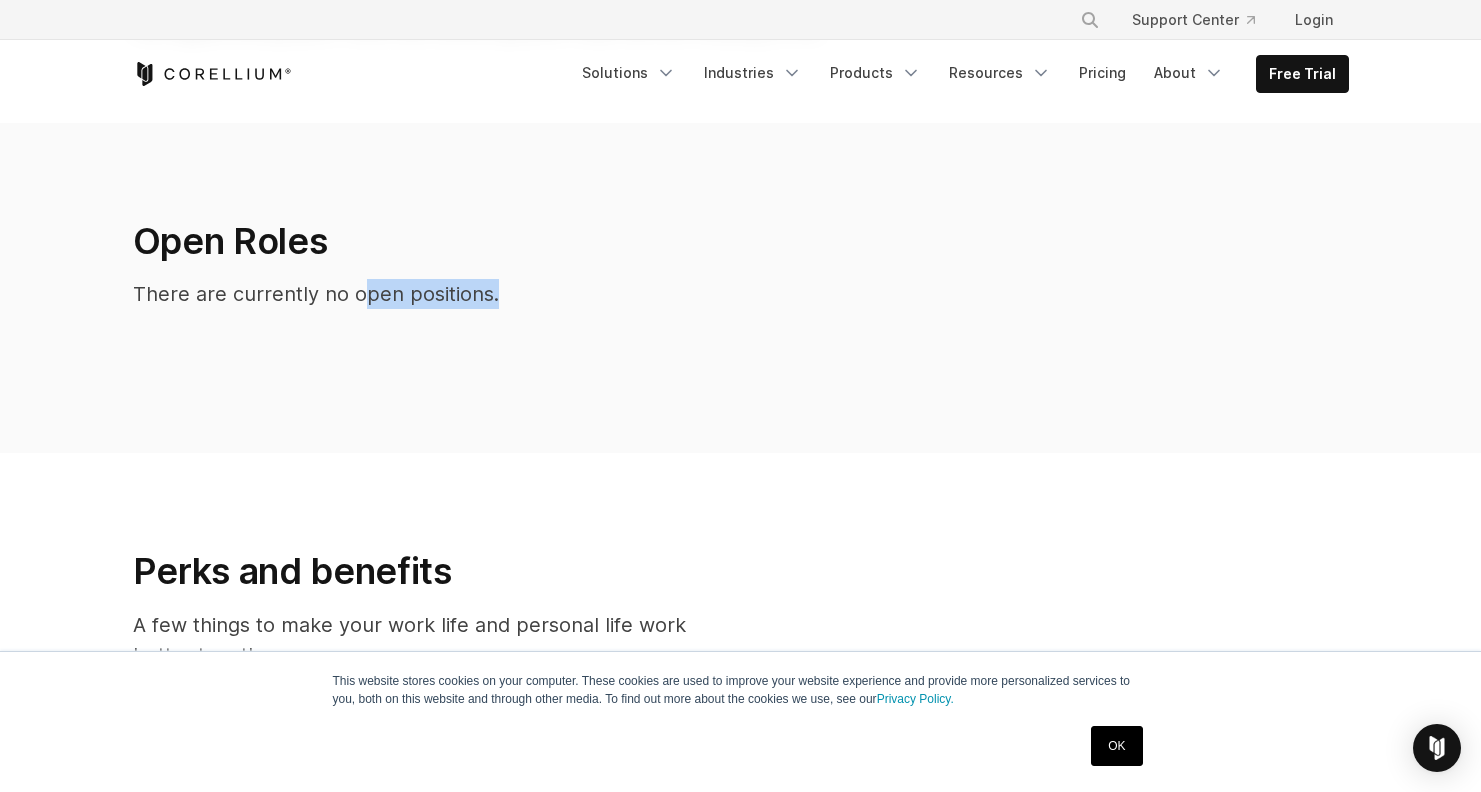 drag, startPoint x: 365, startPoint y: 288, endPoint x: 367, endPoint y: 388, distance: 100.02 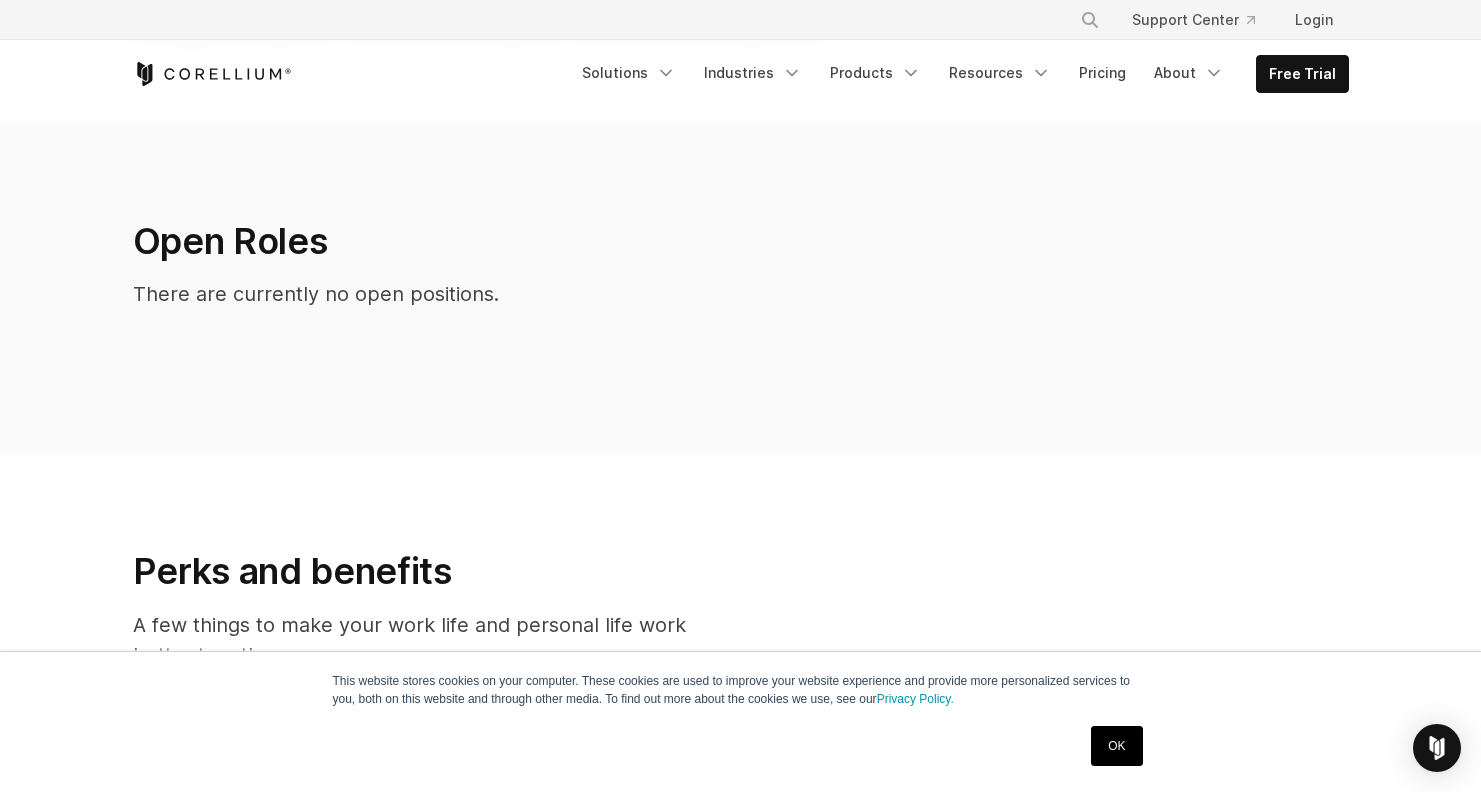 click on "Open Roles
There are currently no open positions." at bounding box center (741, 304) 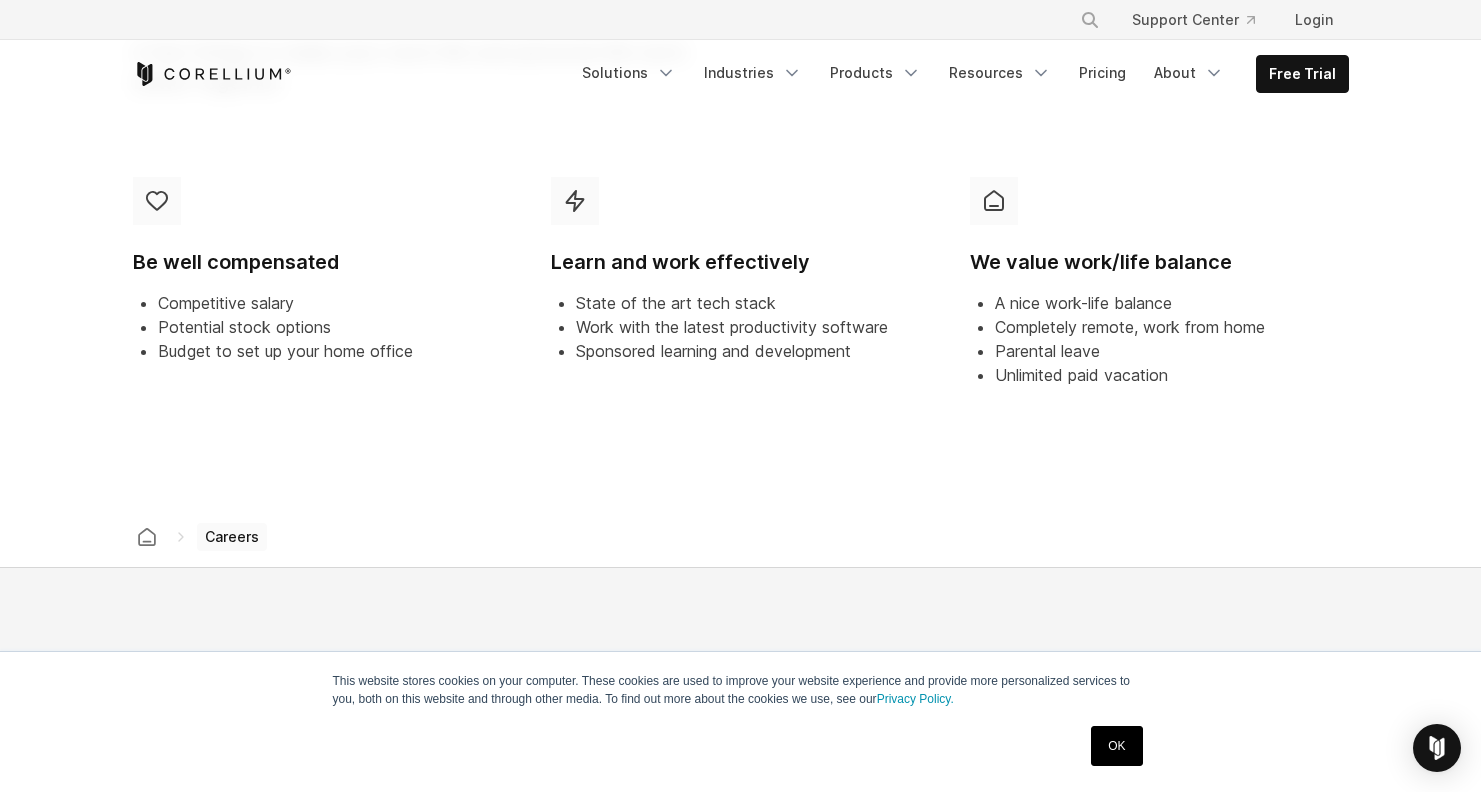 scroll, scrollTop: 730, scrollLeft: 0, axis: vertical 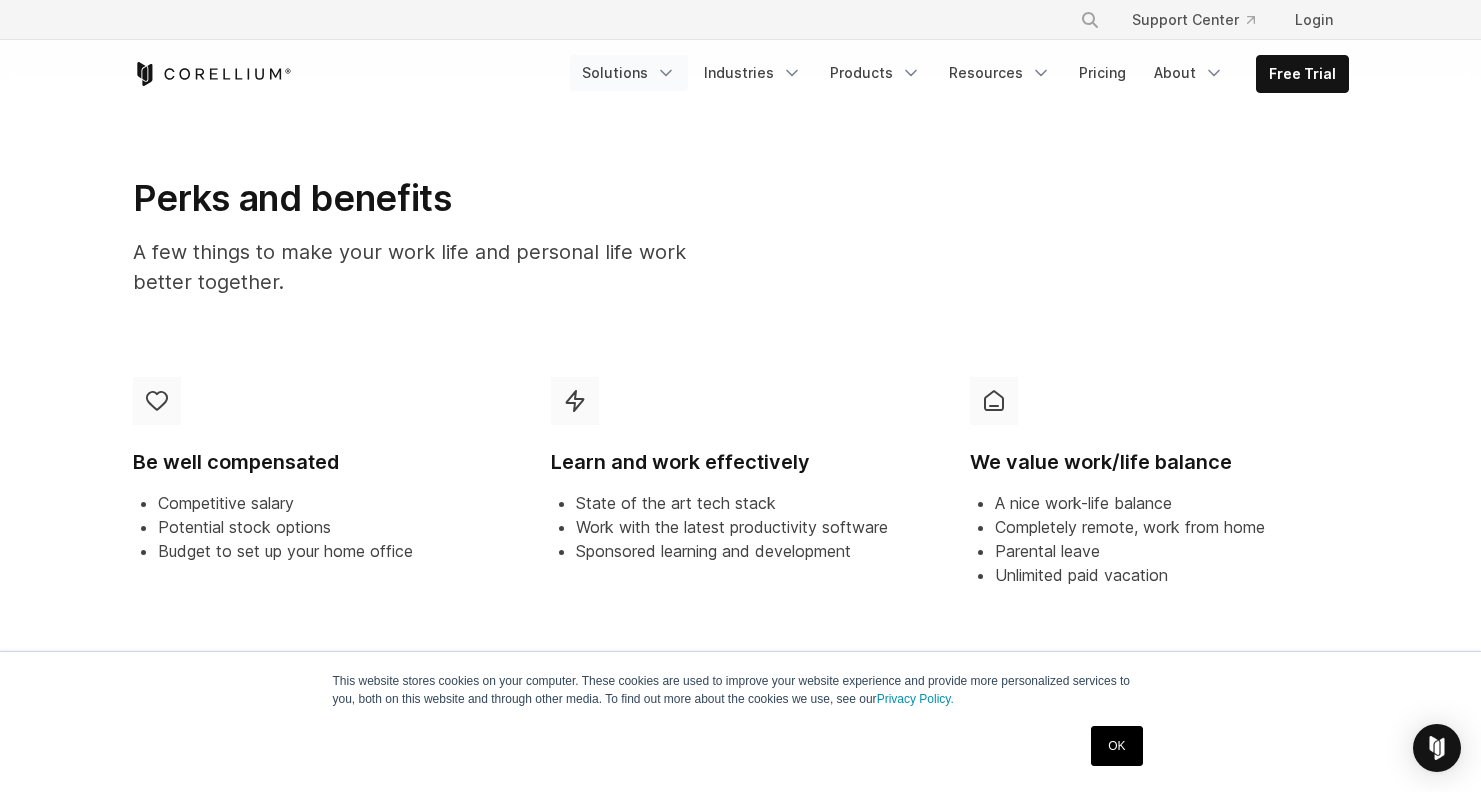 click 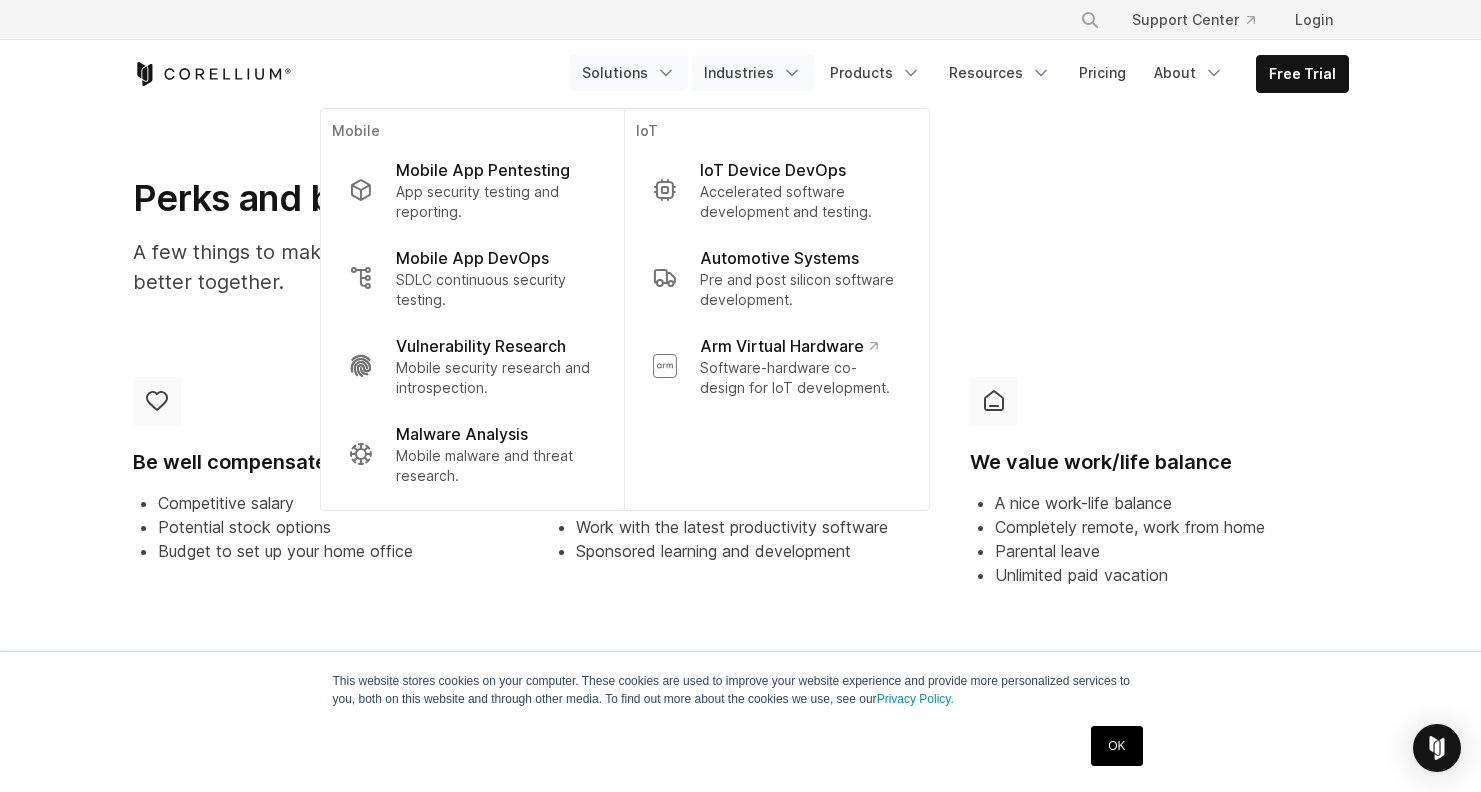click 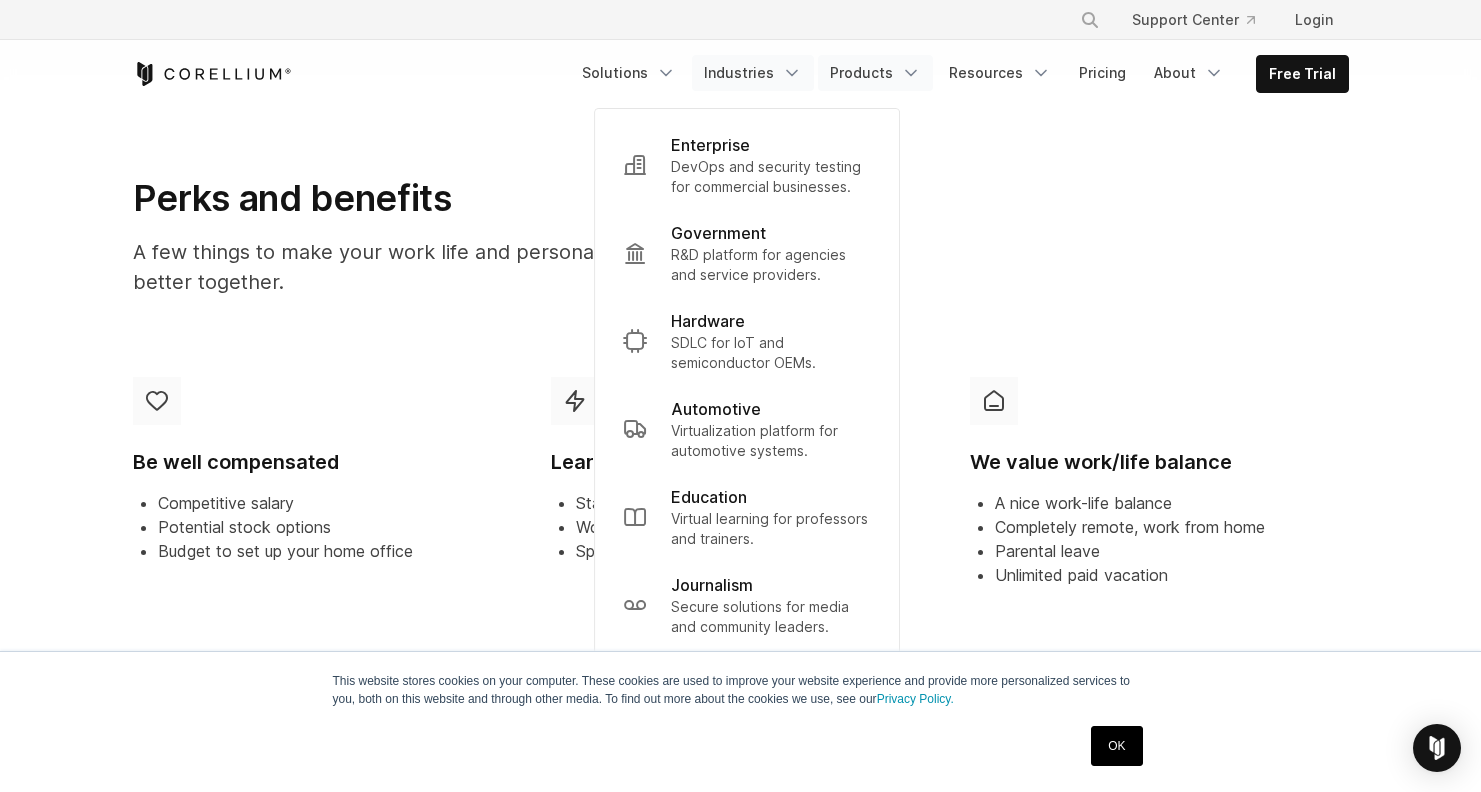 click 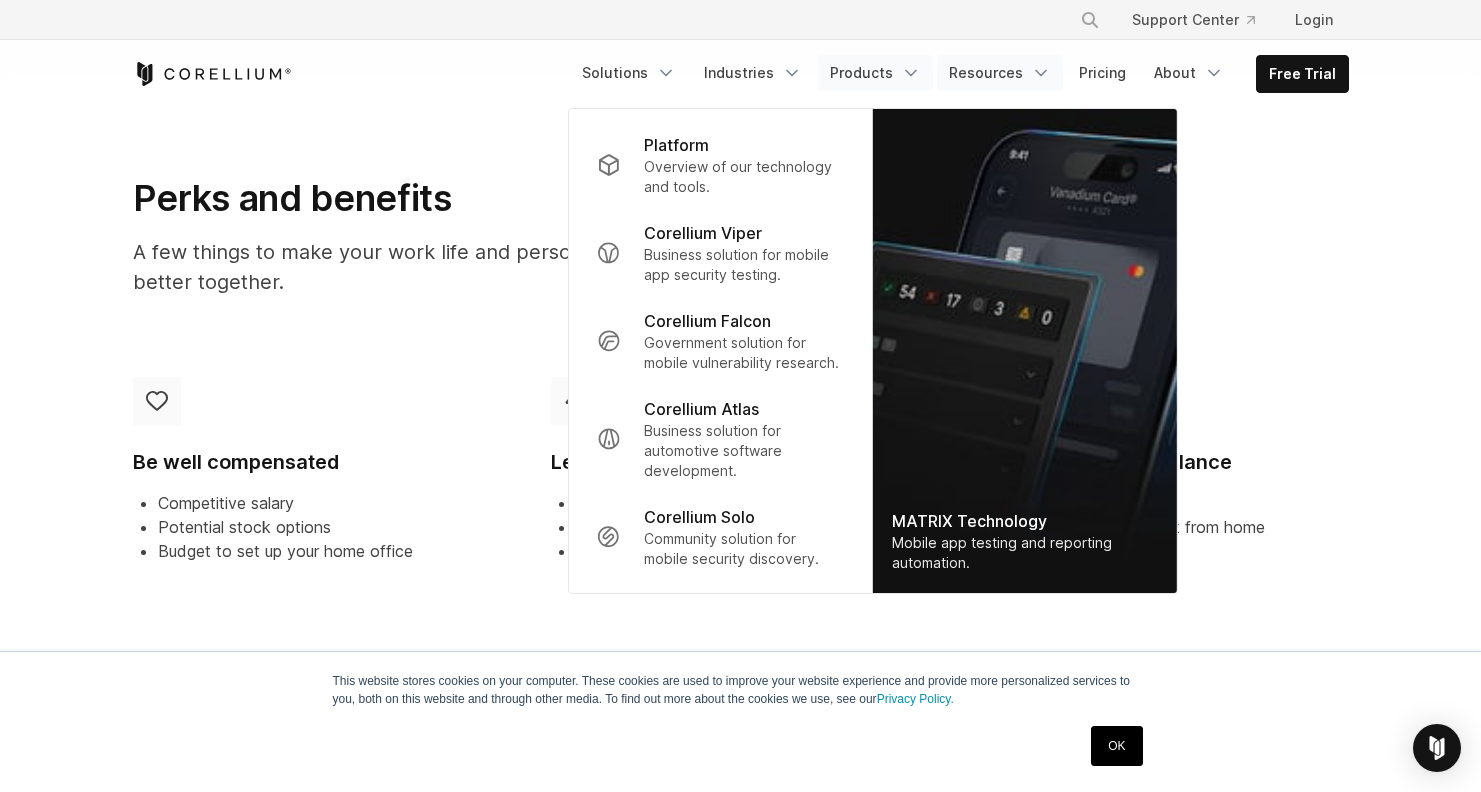 click on "Resources" at bounding box center [1000, 73] 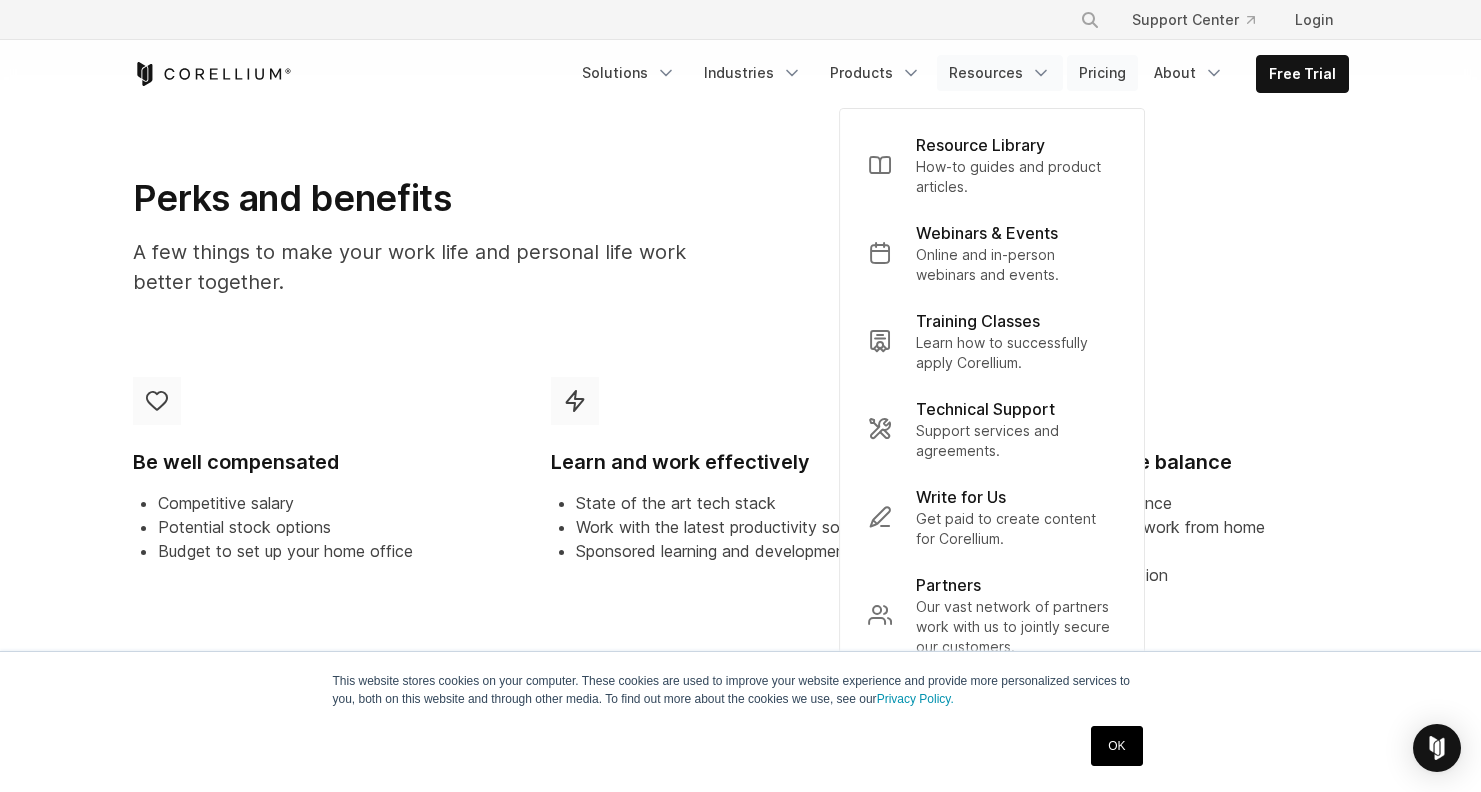 click on "Pricing" at bounding box center (1102, 73) 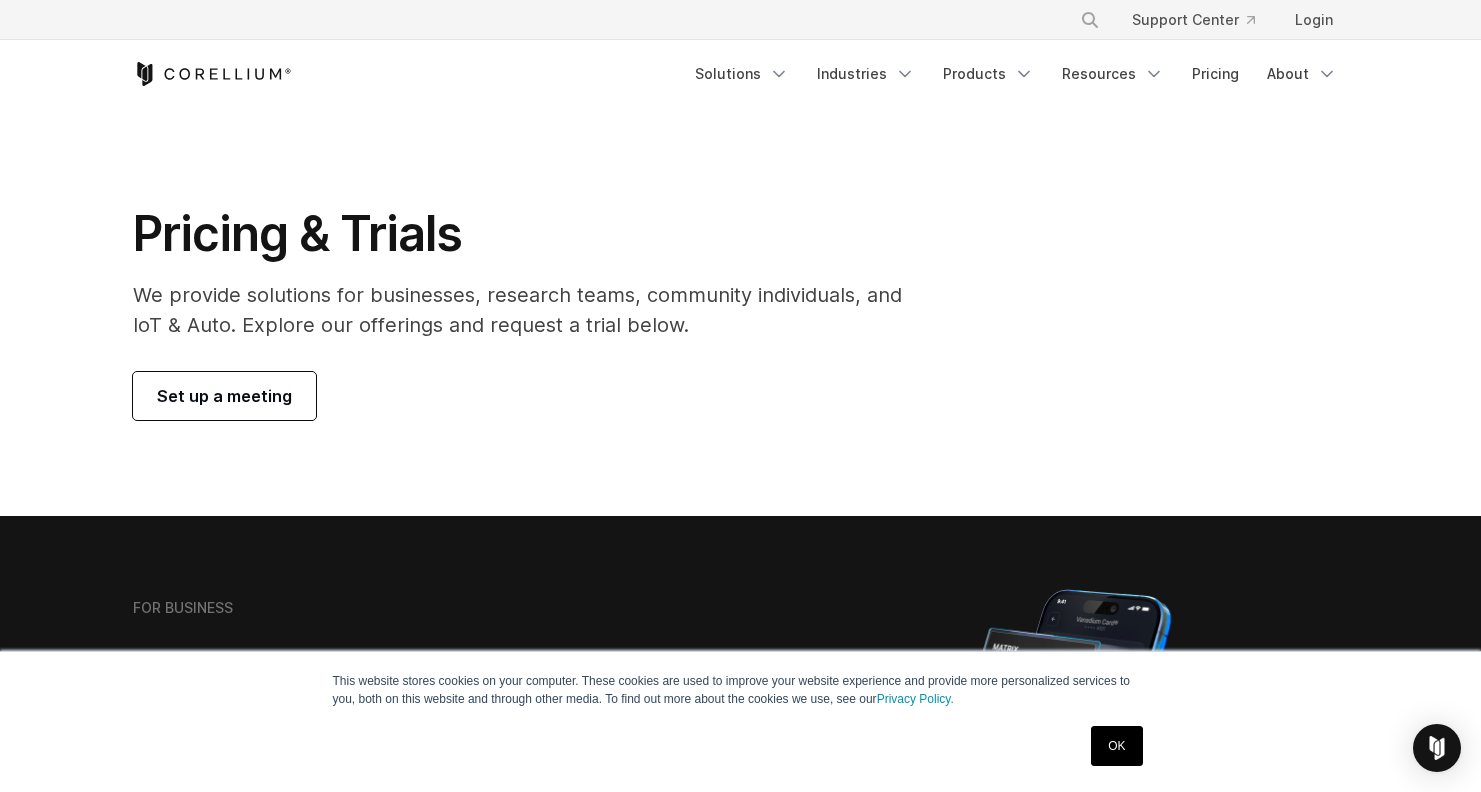 scroll, scrollTop: 0, scrollLeft: 0, axis: both 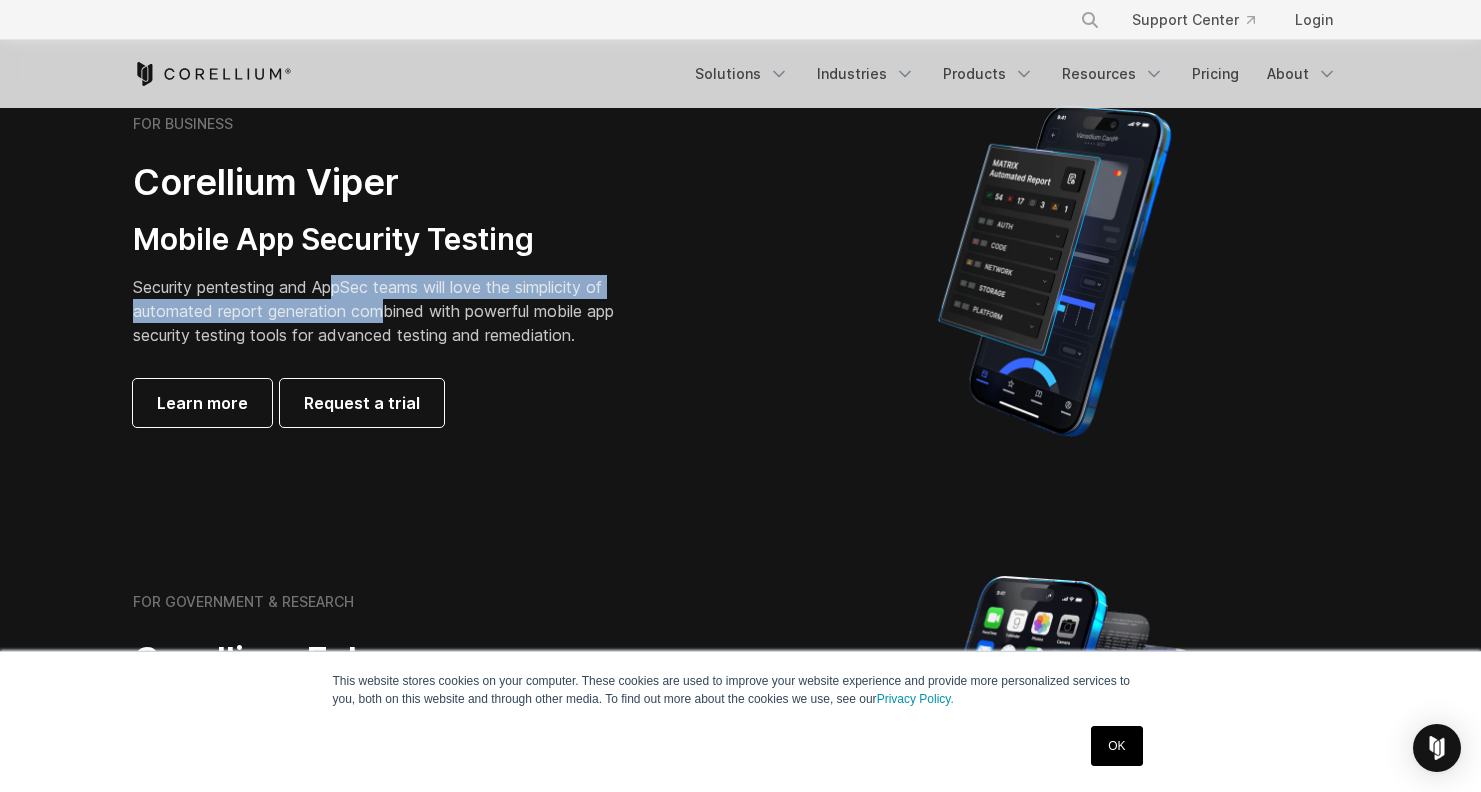 drag, startPoint x: 340, startPoint y: 282, endPoint x: 390, endPoint y: 321, distance: 63.411354 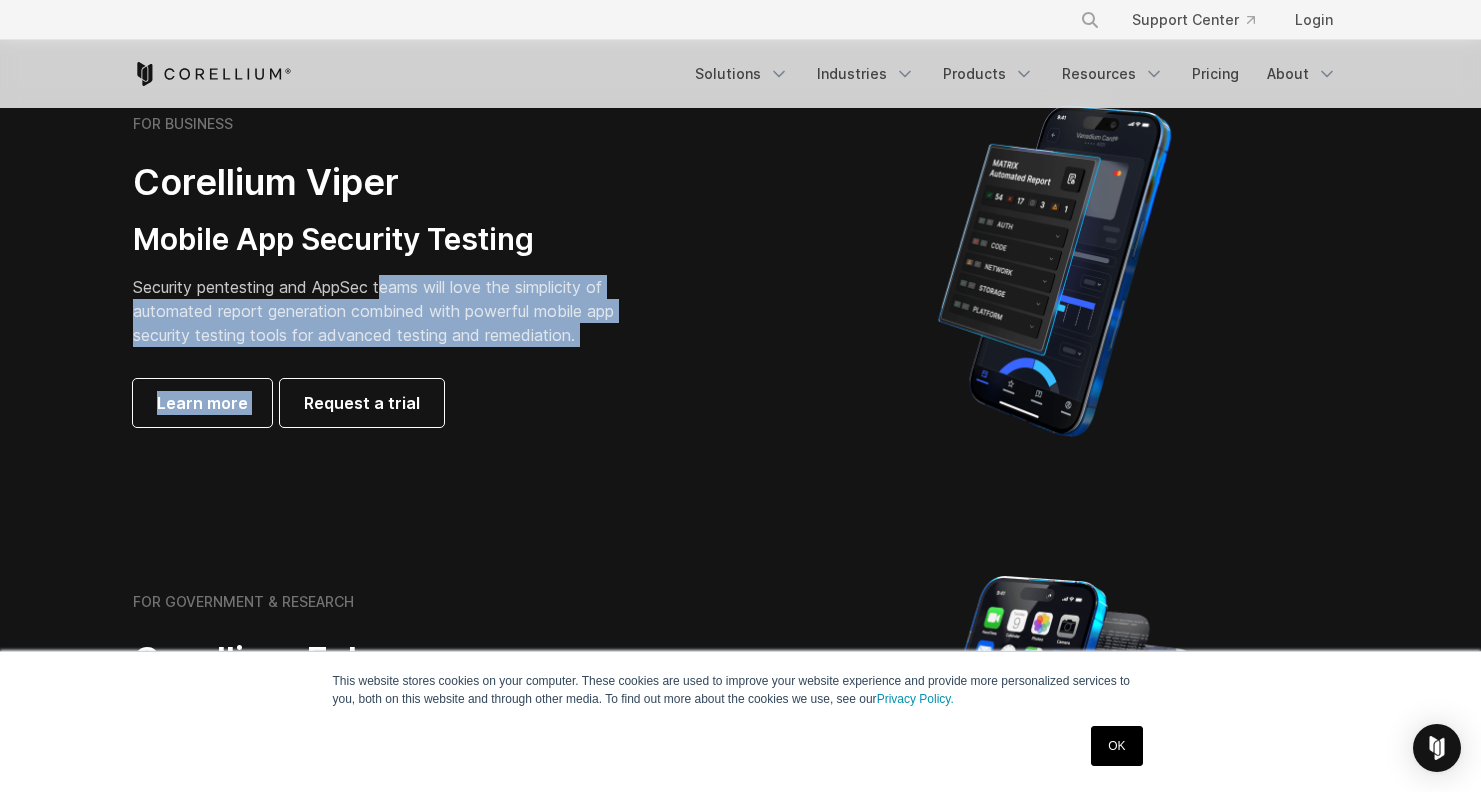 drag, startPoint x: 388, startPoint y: 281, endPoint x: 413, endPoint y: 348, distance: 71.51224 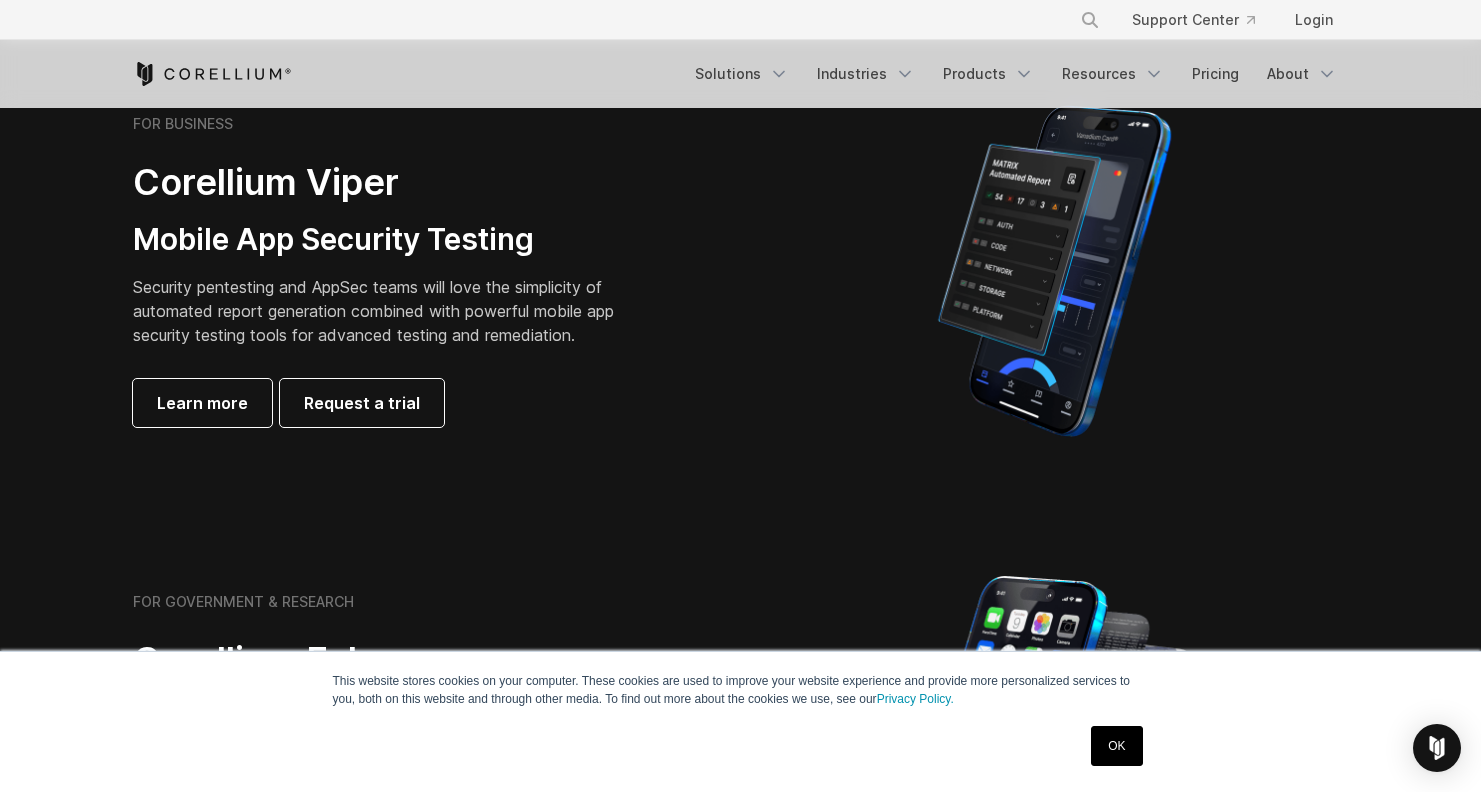 click on "FOR BUSINESS
Corellium Viper
Mobile App Security Testing
Security pentesting and AppSec teams will love the simplicity of automated report generation combined with powerful mobile app security testing tools for advanced testing and remediation.
Learn more
Request a trial" at bounding box center (413, 271) 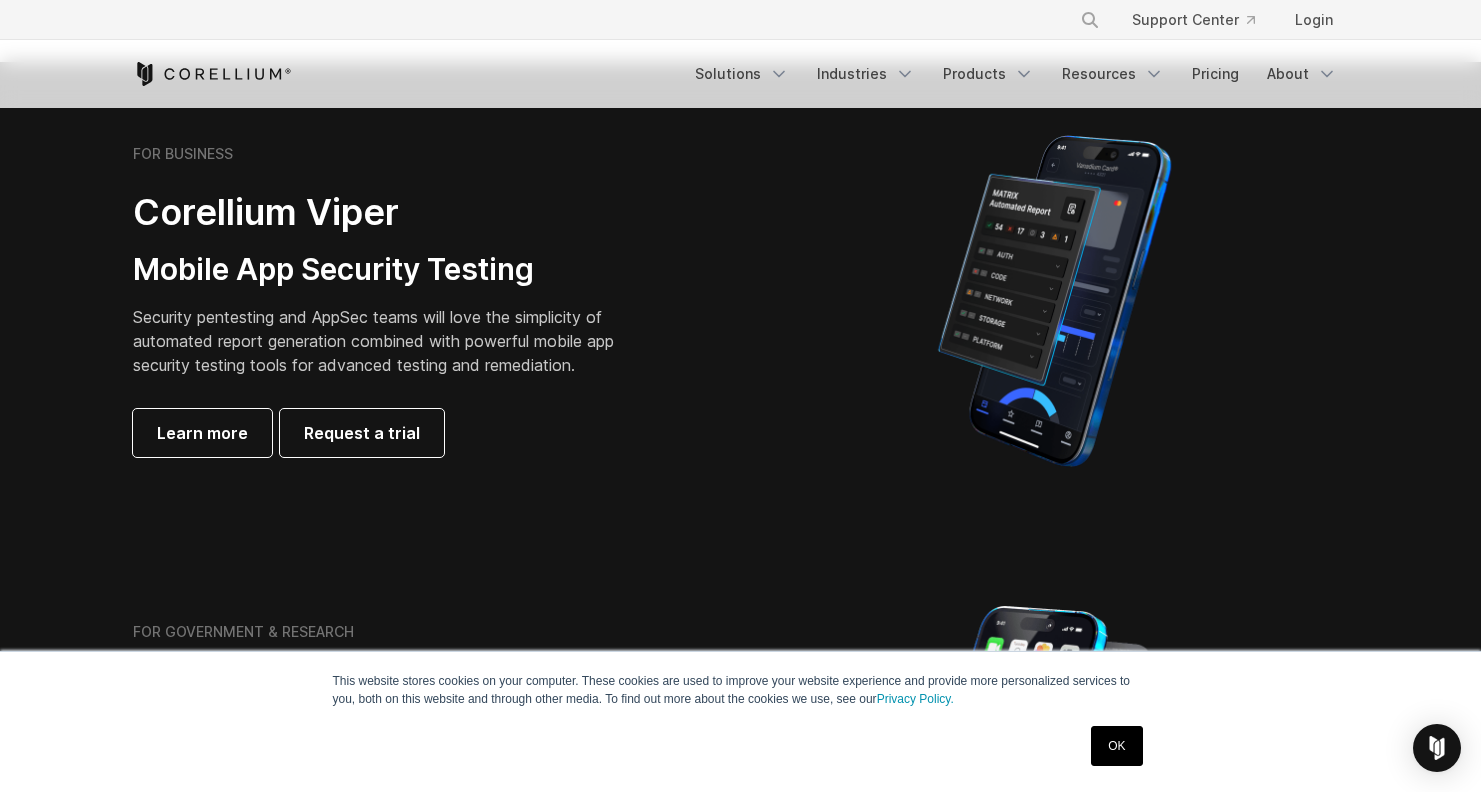 scroll, scrollTop: 405, scrollLeft: 0, axis: vertical 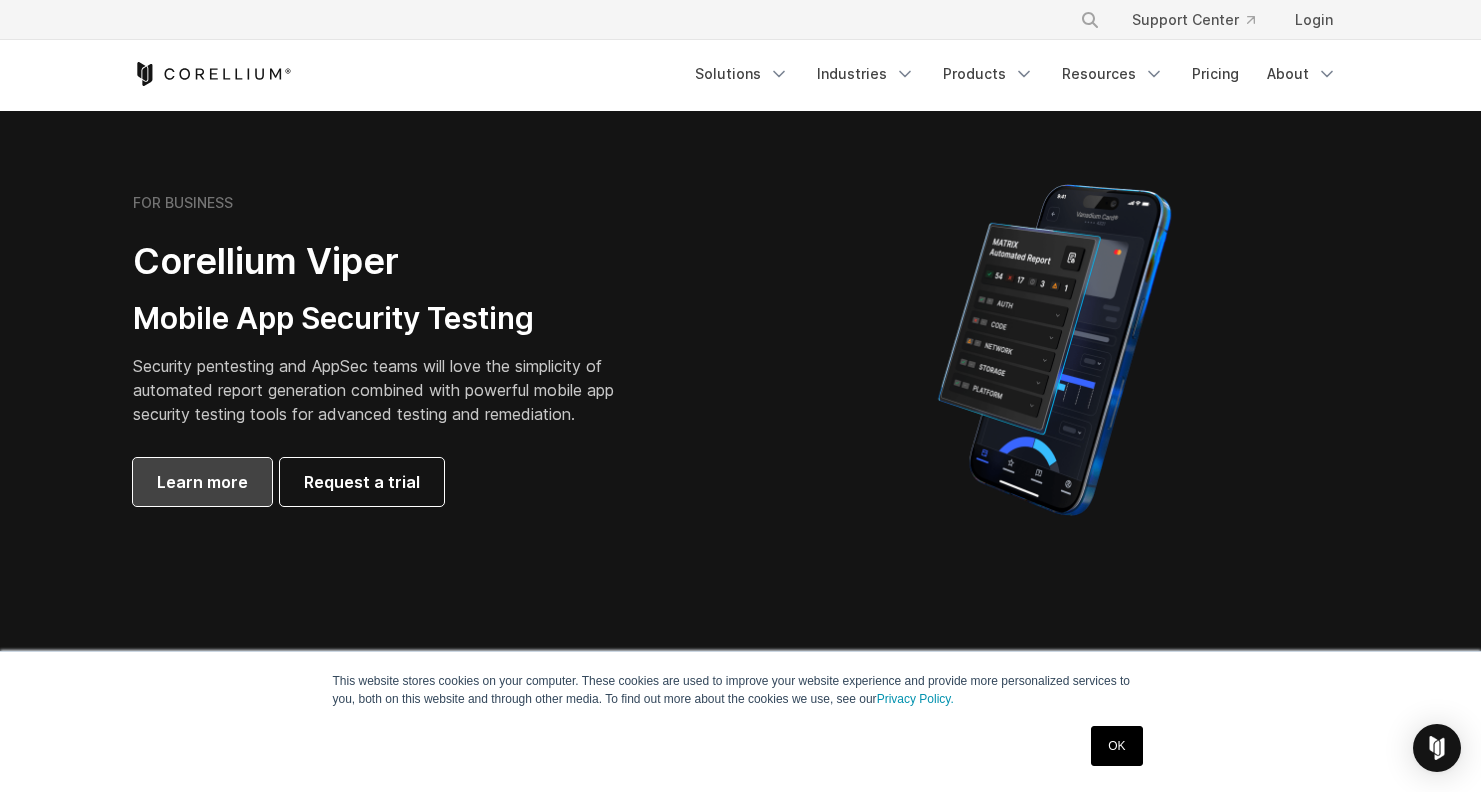 click on "Learn more" at bounding box center [202, 482] 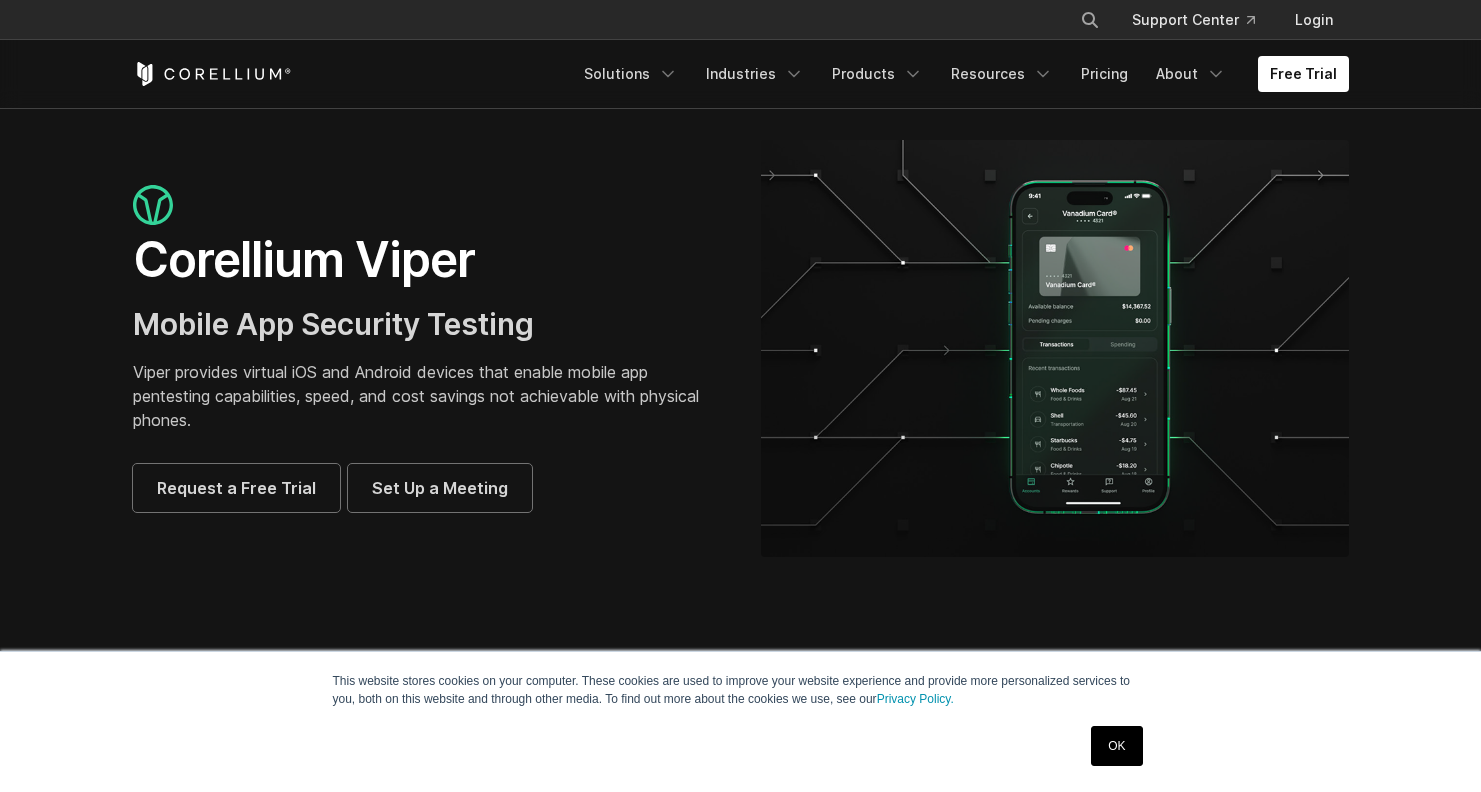 scroll, scrollTop: 0, scrollLeft: 0, axis: both 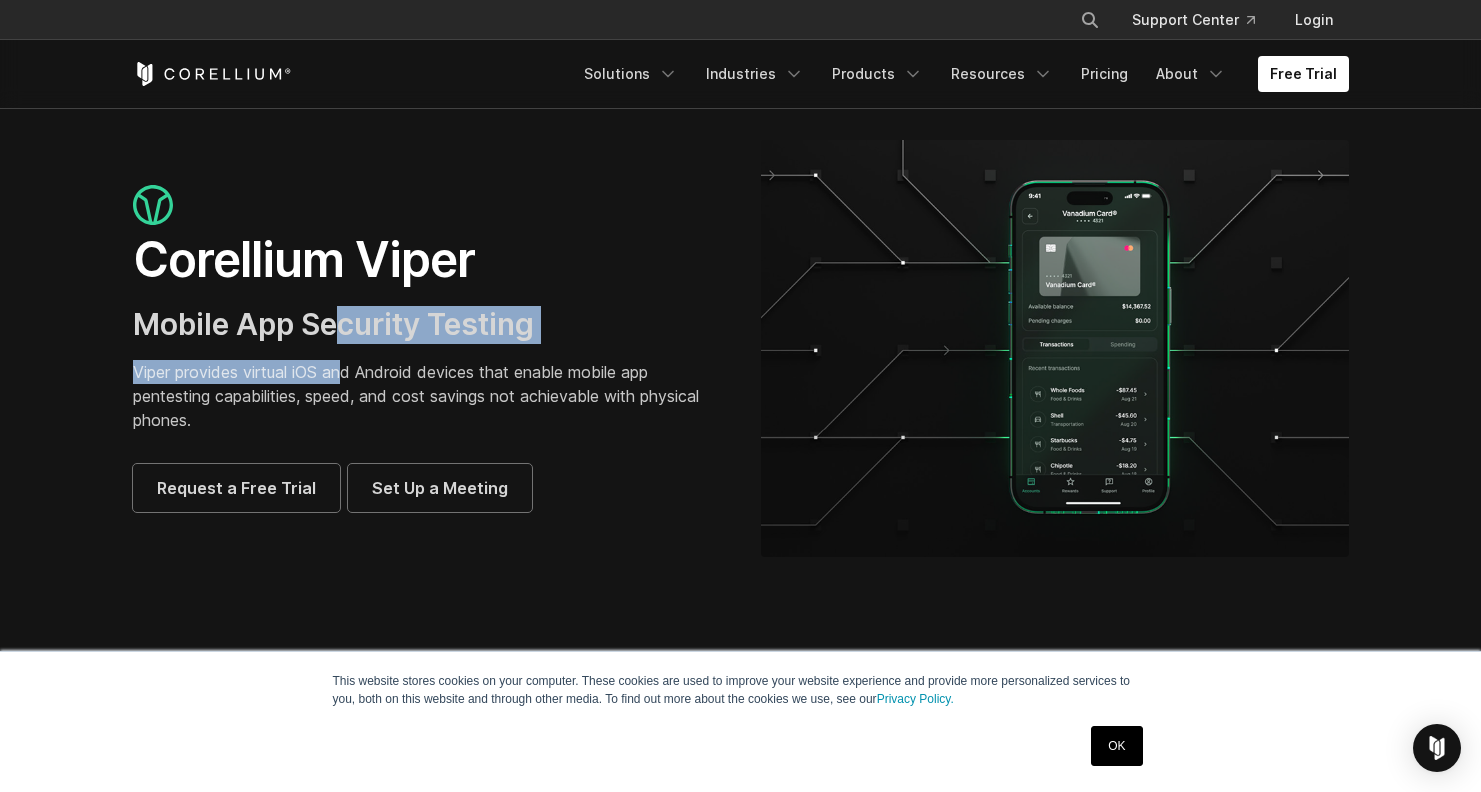 drag, startPoint x: 349, startPoint y: 328, endPoint x: 350, endPoint y: 386, distance: 58.00862 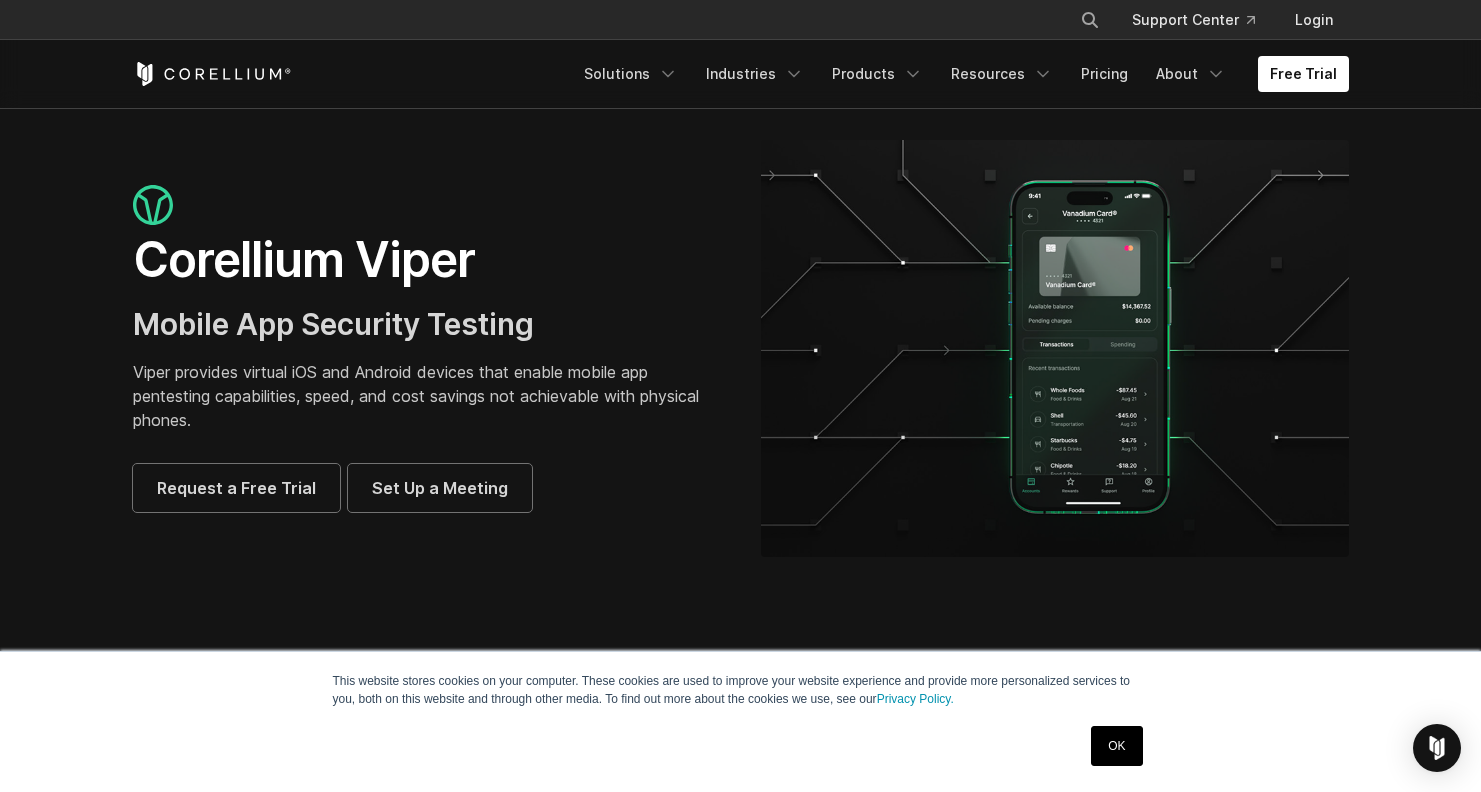click on "Viper provides virtual iOS and Android devices that enable mobile app pentesting capabilities, speed, and cost savings not achievable with physical phones." at bounding box center [427, 396] 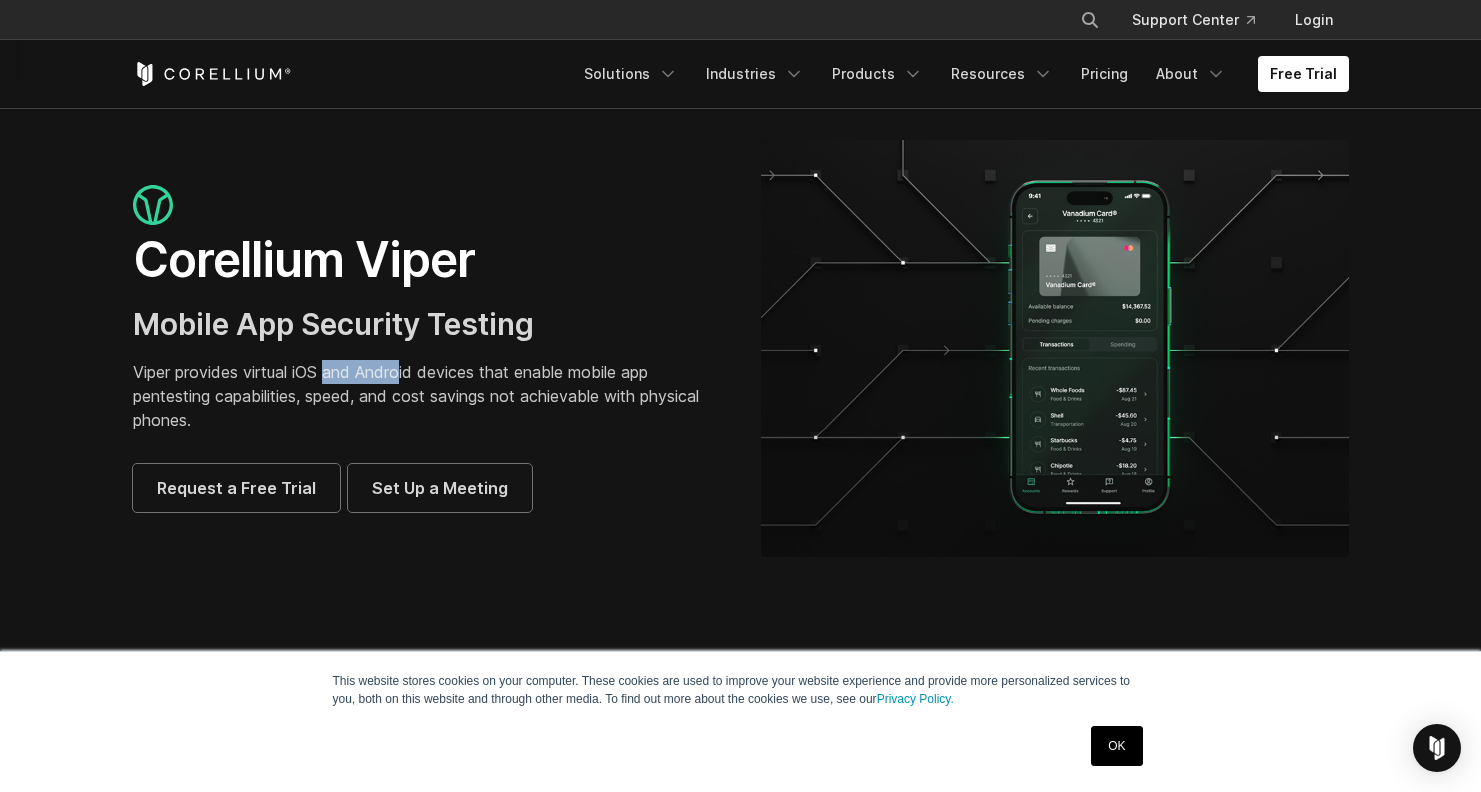 drag, startPoint x: 328, startPoint y: 365, endPoint x: 404, endPoint y: 384, distance: 78.339005 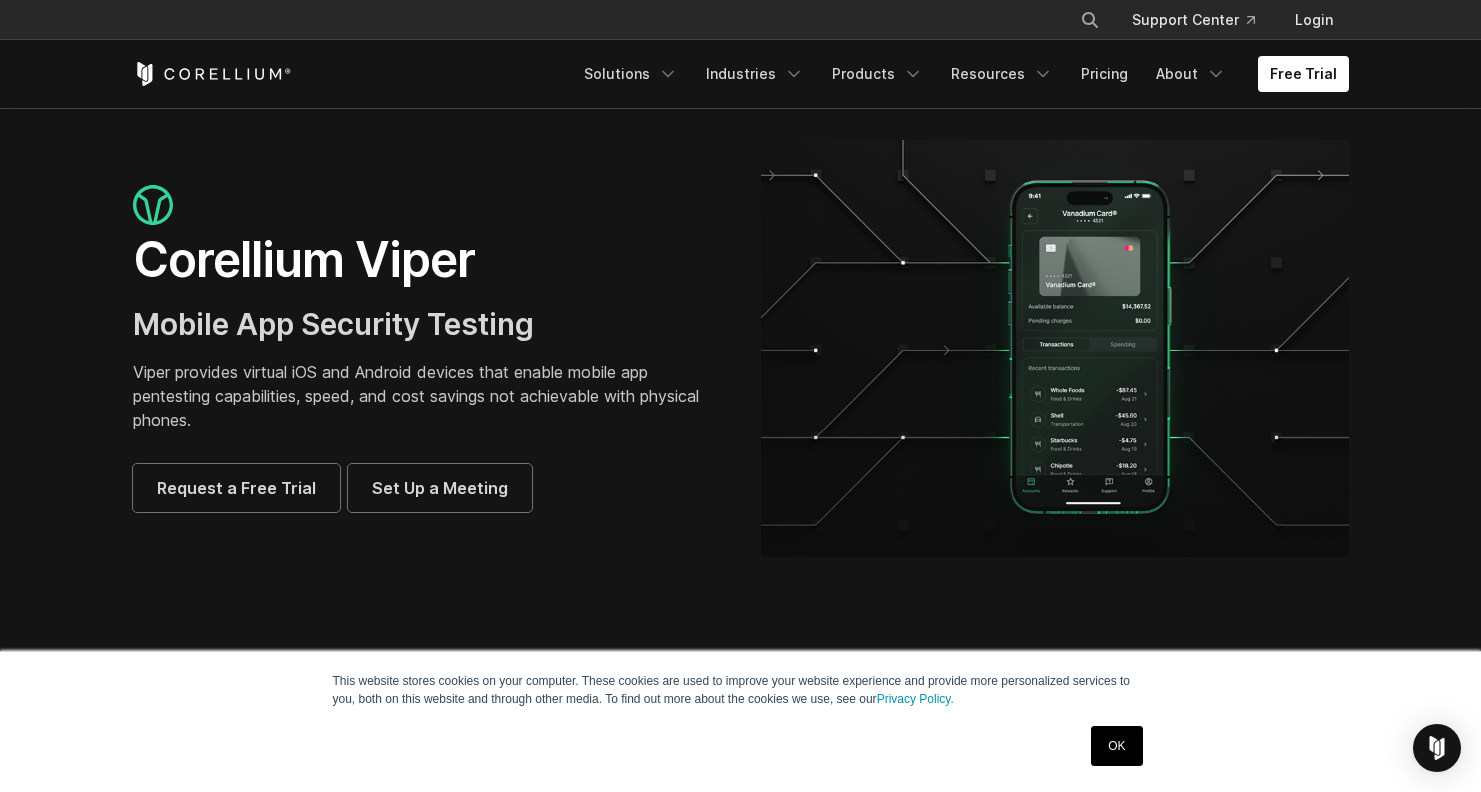 click on "Viper provides virtual iOS and Android devices that enable mobile app pentesting capabilities, speed, and cost savings not achievable with physical phones." at bounding box center (427, 396) 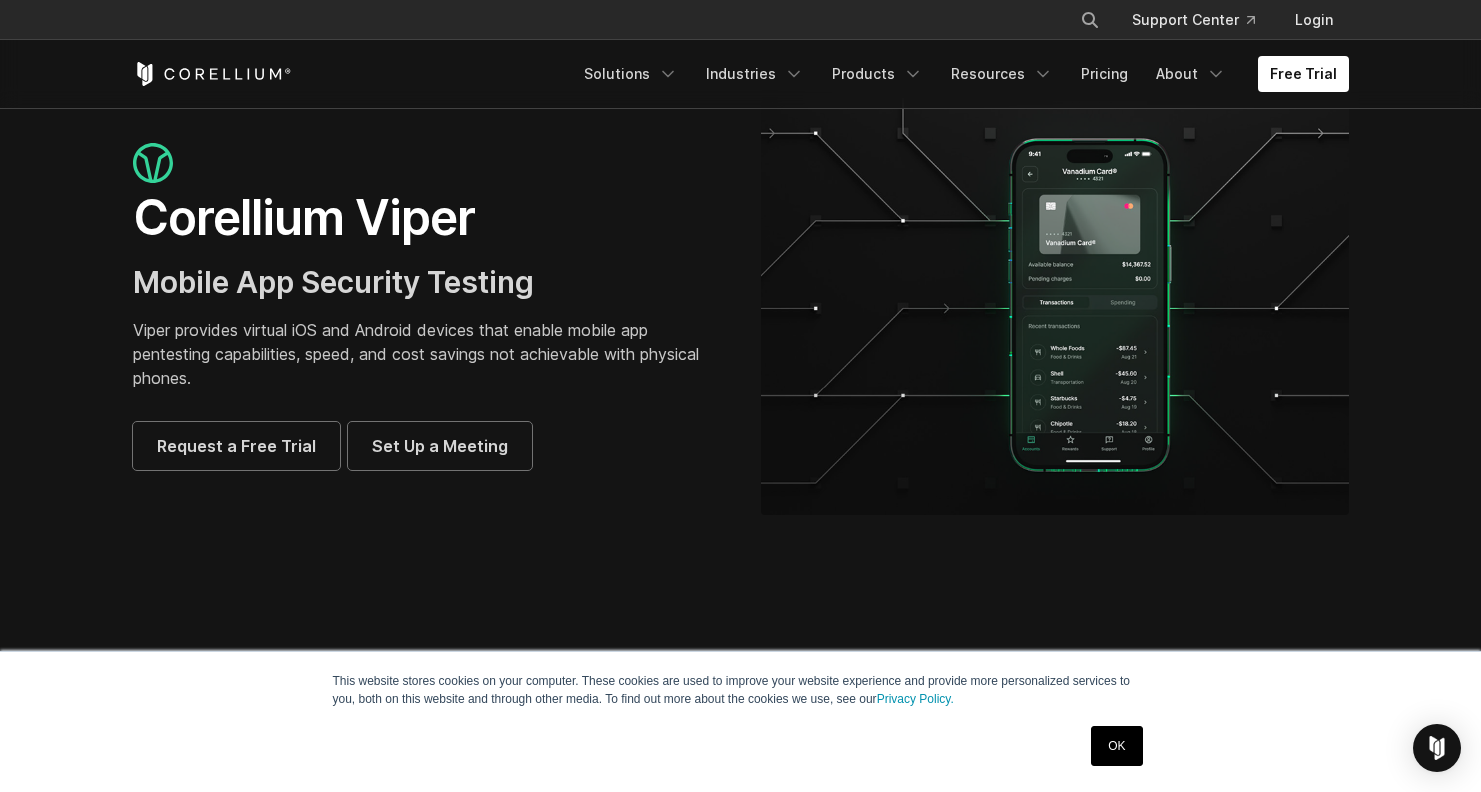 scroll, scrollTop: 43, scrollLeft: 0, axis: vertical 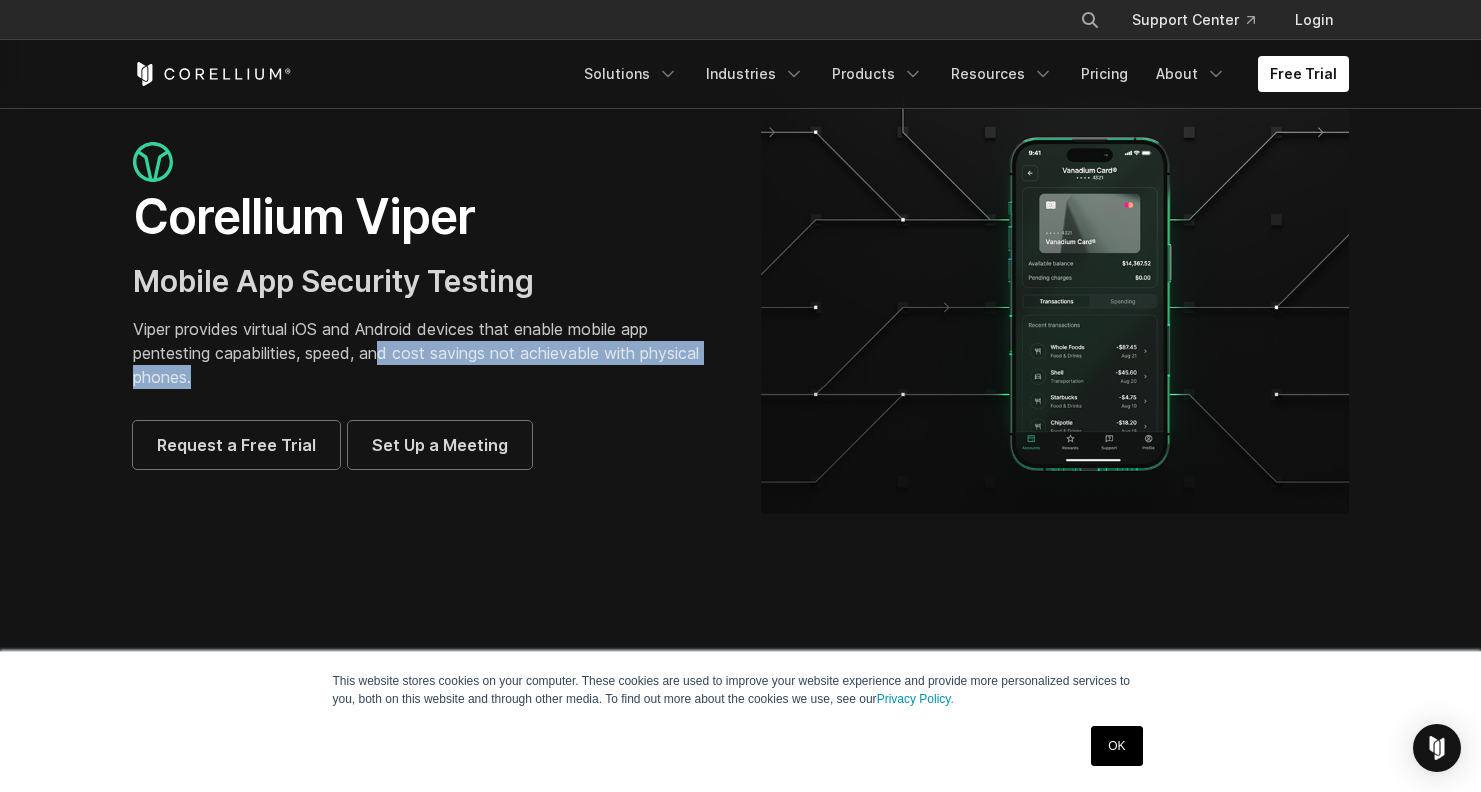 drag, startPoint x: 384, startPoint y: 348, endPoint x: 475, endPoint y: 372, distance: 94.11163 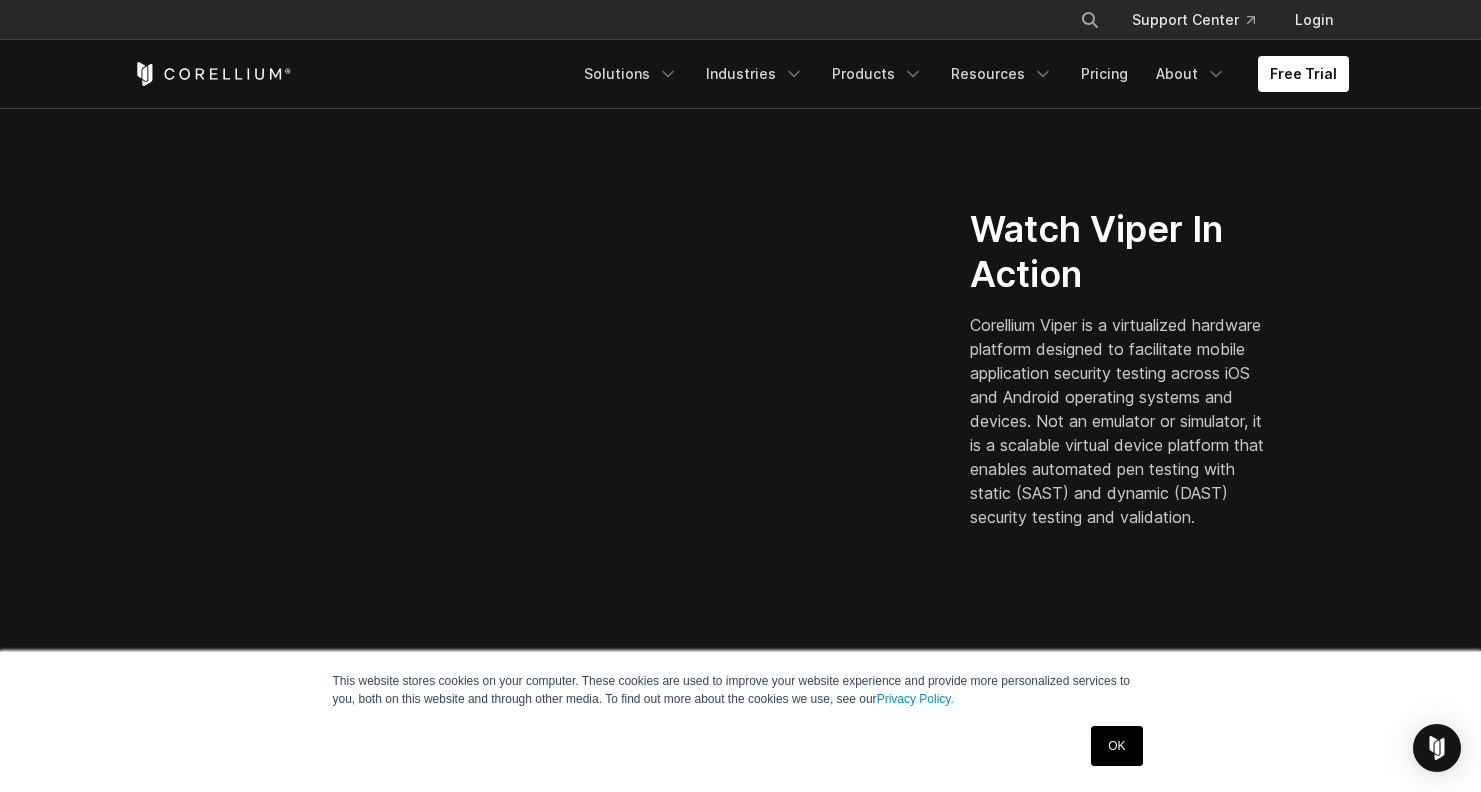 scroll, scrollTop: 520, scrollLeft: 0, axis: vertical 